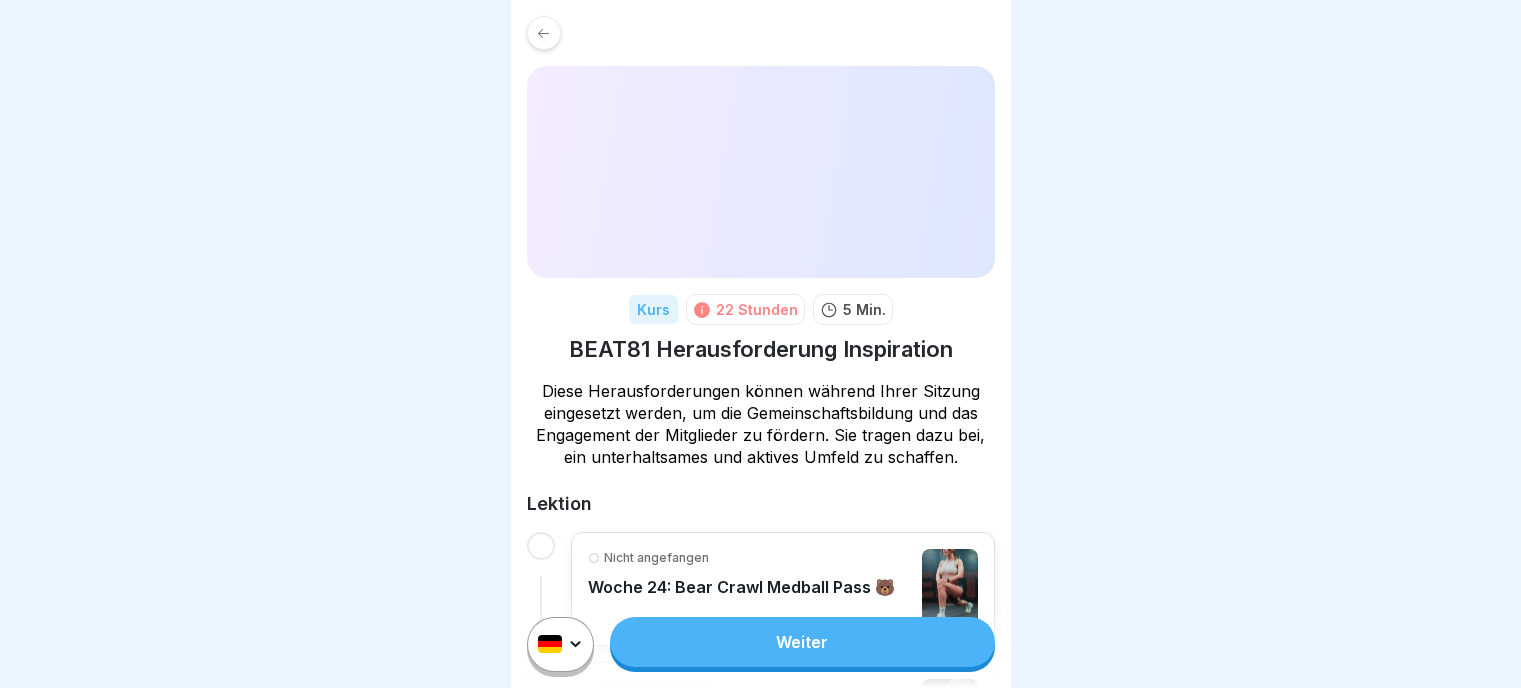 scroll, scrollTop: 0, scrollLeft: 0, axis: both 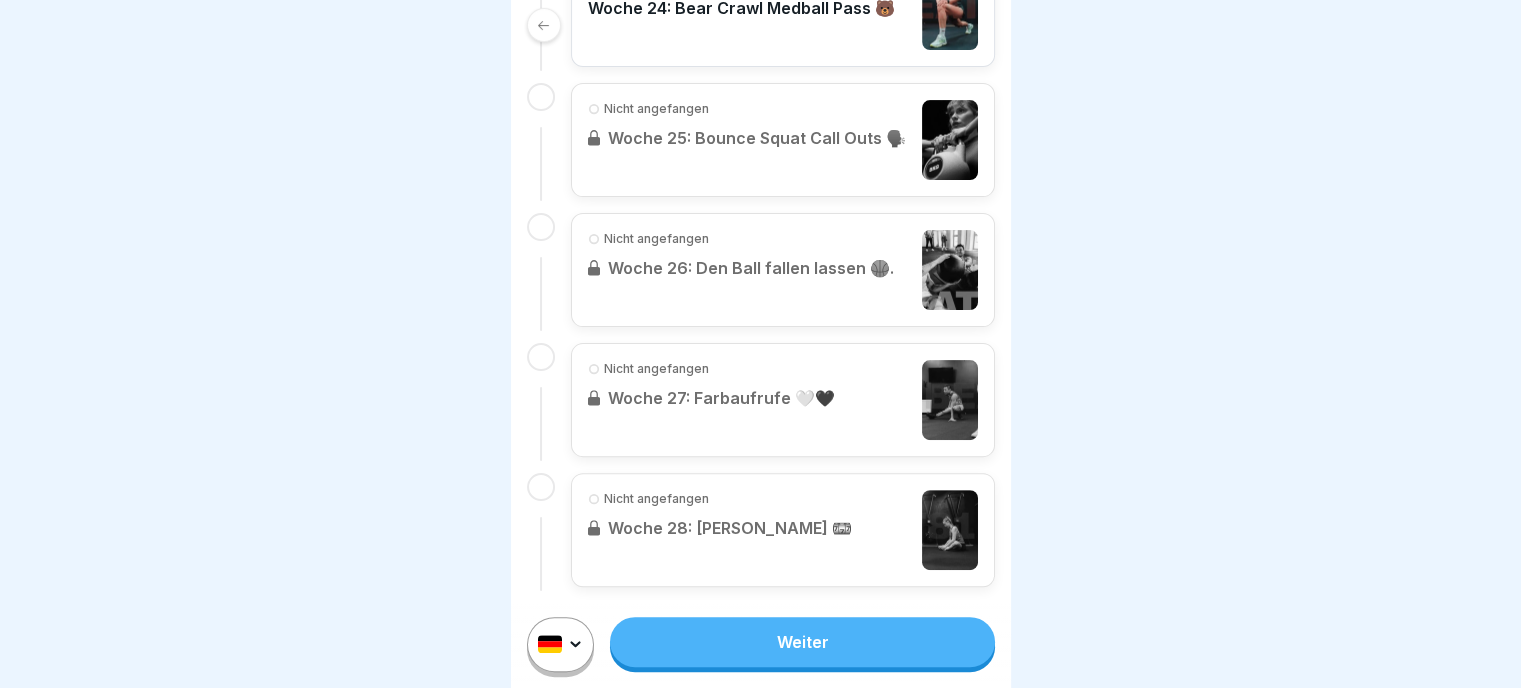 click on "Weiter" at bounding box center [802, 642] 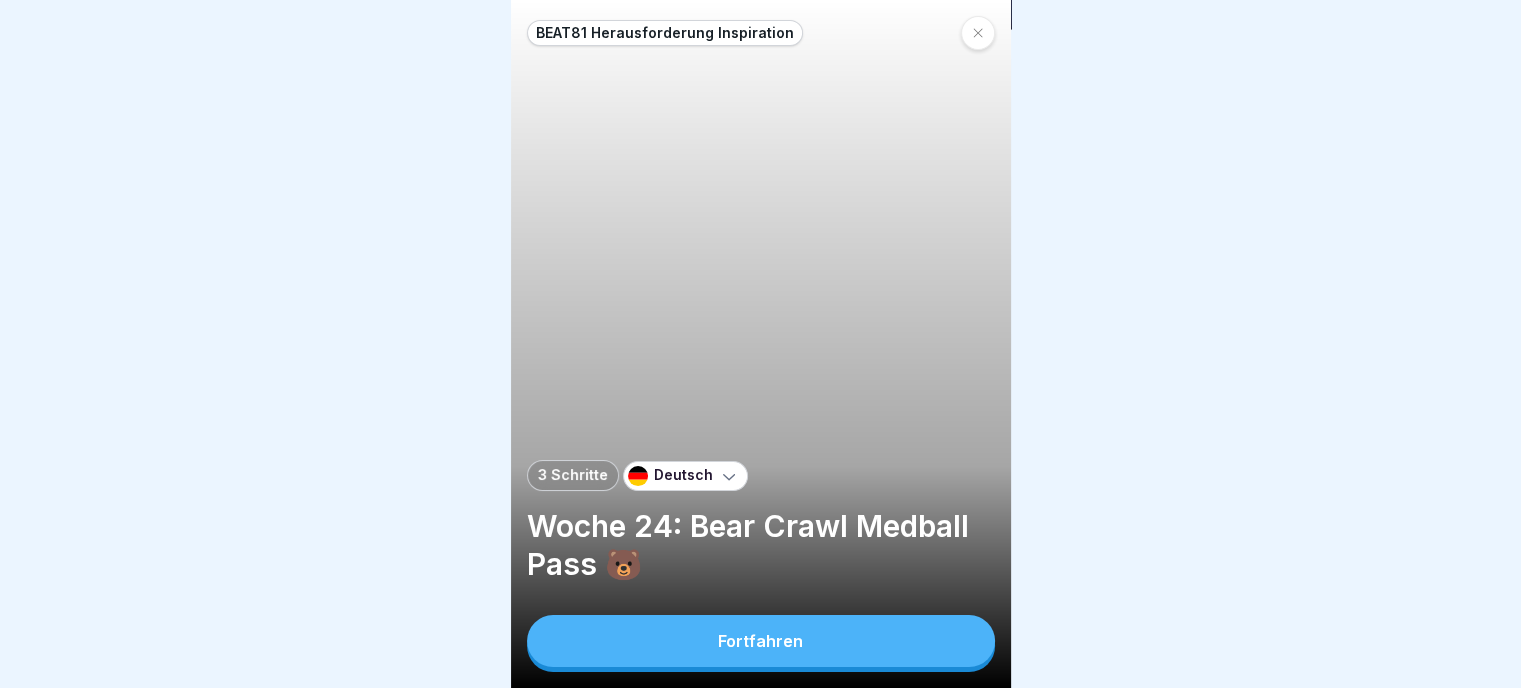 scroll, scrollTop: 0, scrollLeft: 0, axis: both 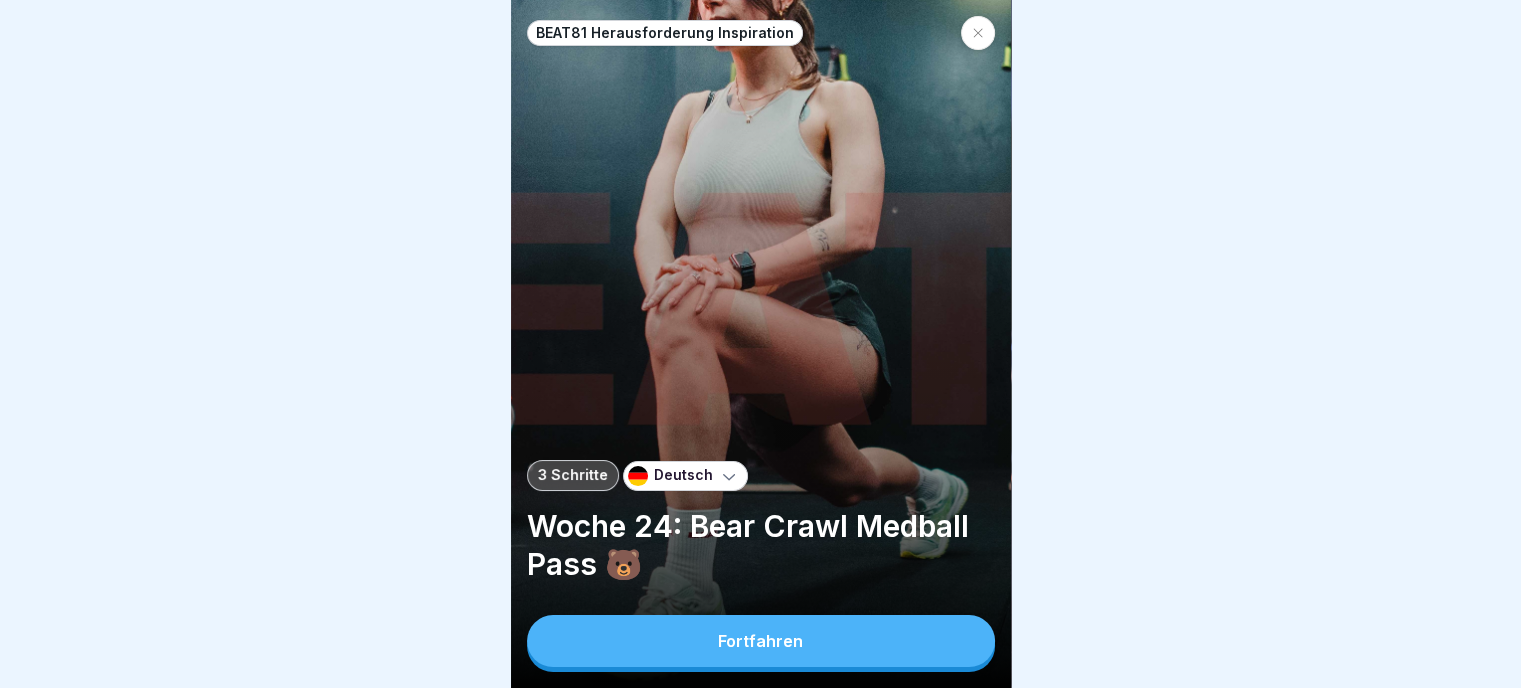 click on "Fortfahren" at bounding box center [761, 641] 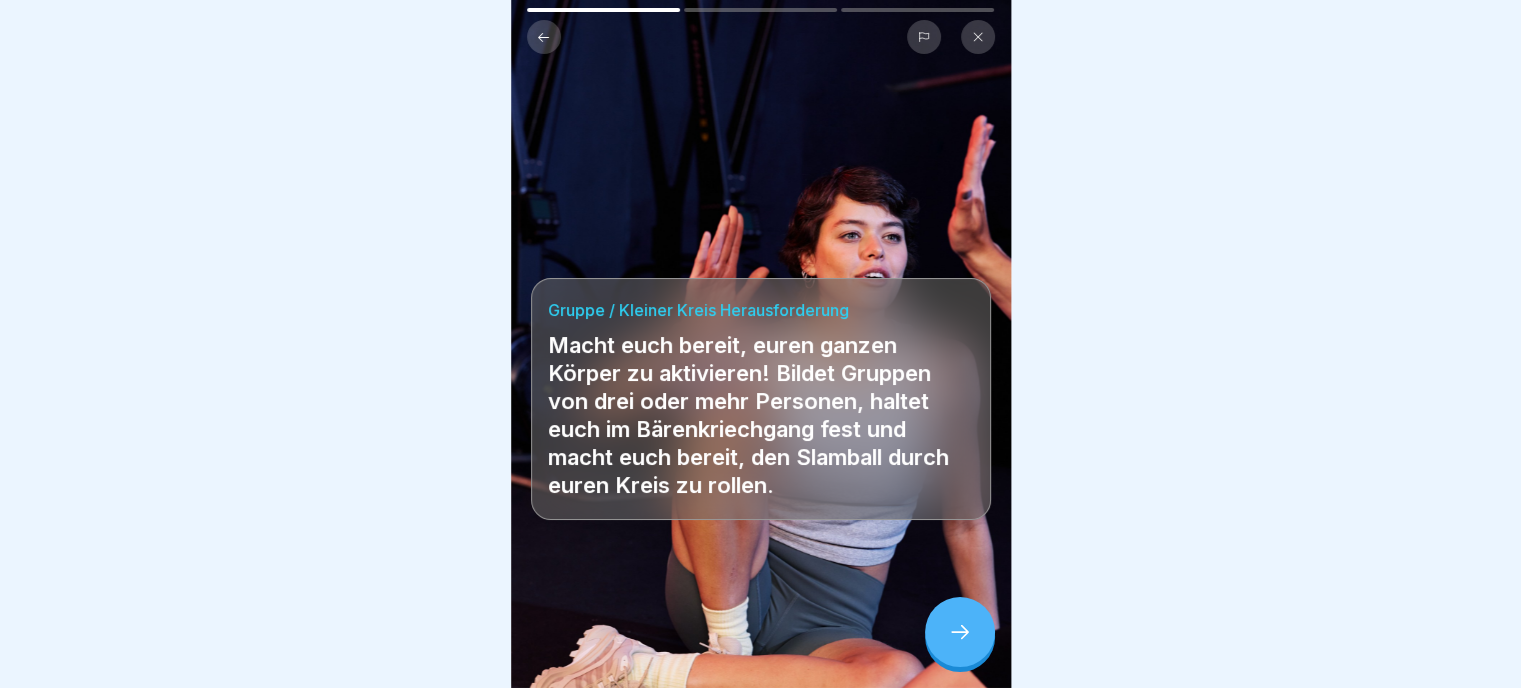 click 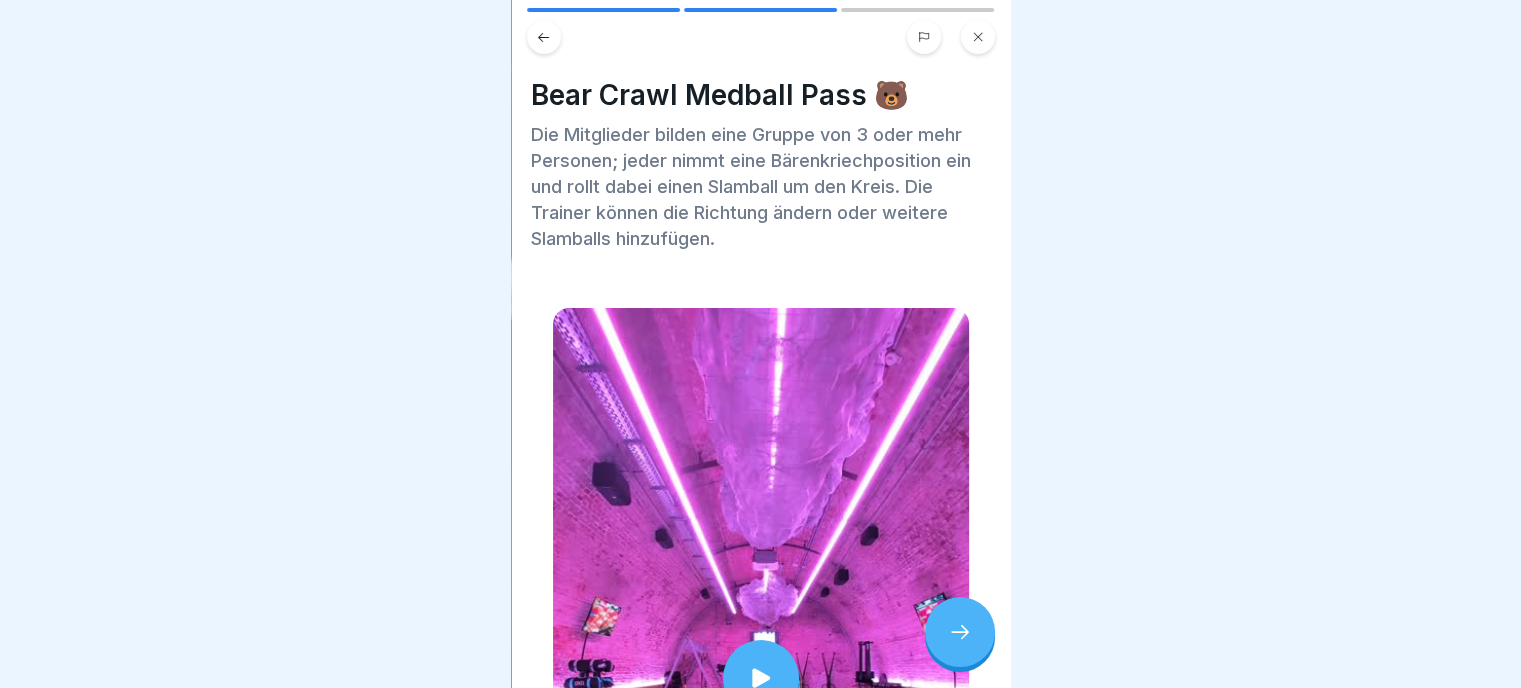 scroll, scrollTop: 100, scrollLeft: 0, axis: vertical 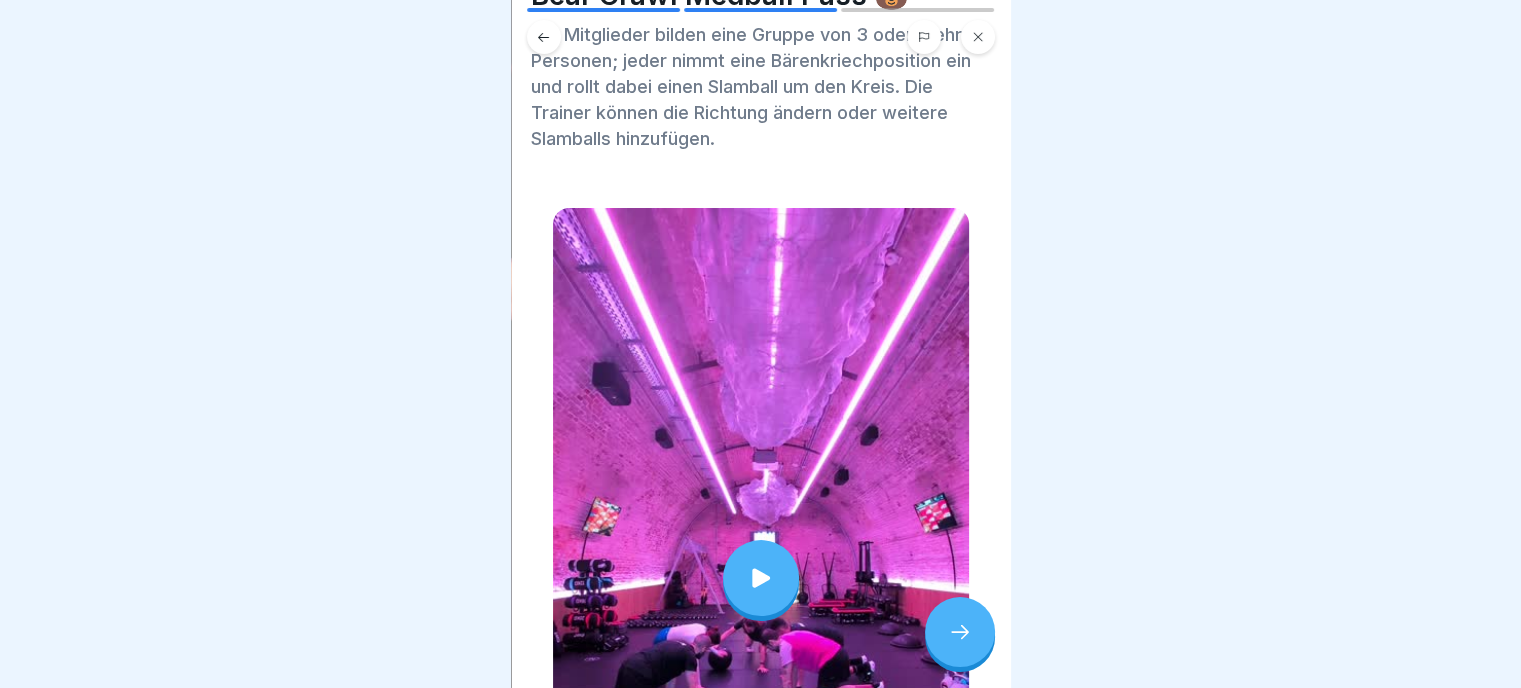 click at bounding box center [761, 578] 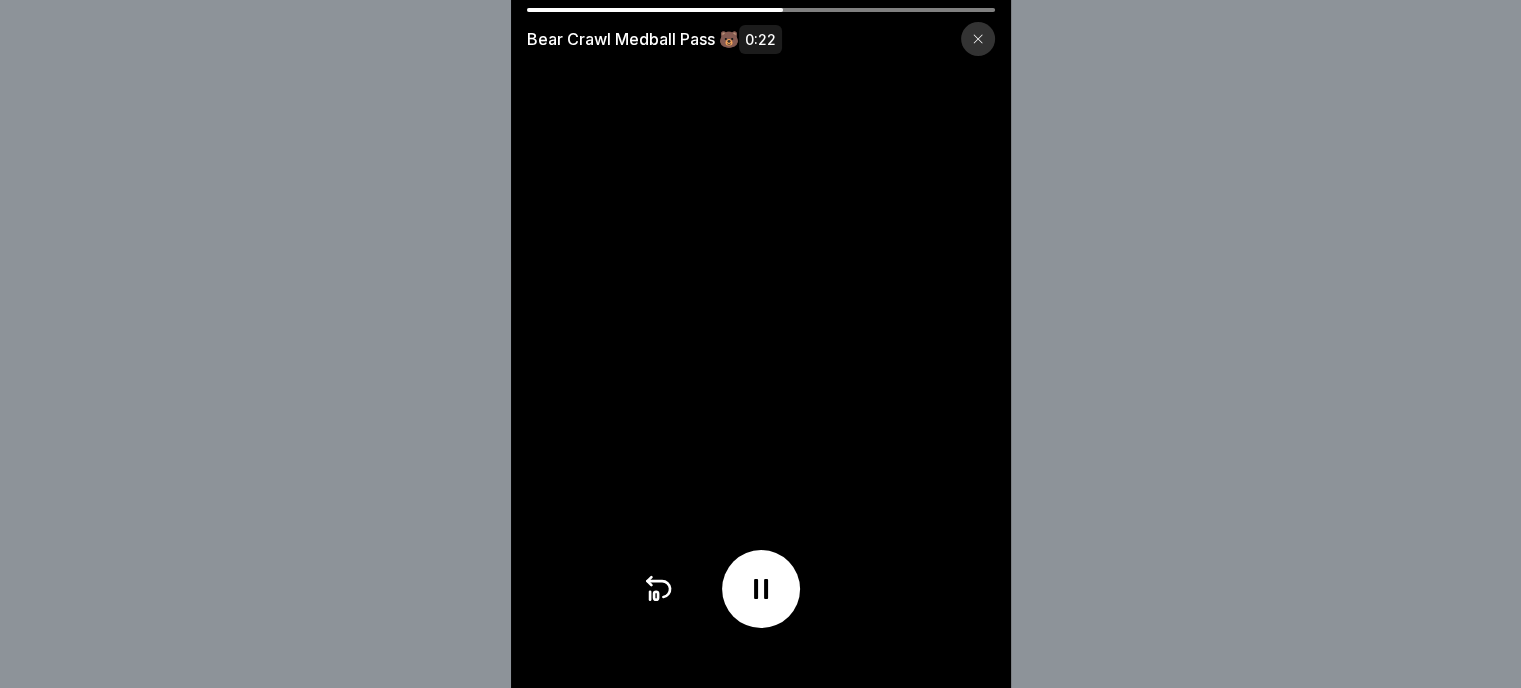 click on "Bear Crawl Medball Pass 🐻 0:22" at bounding box center [760, 344] 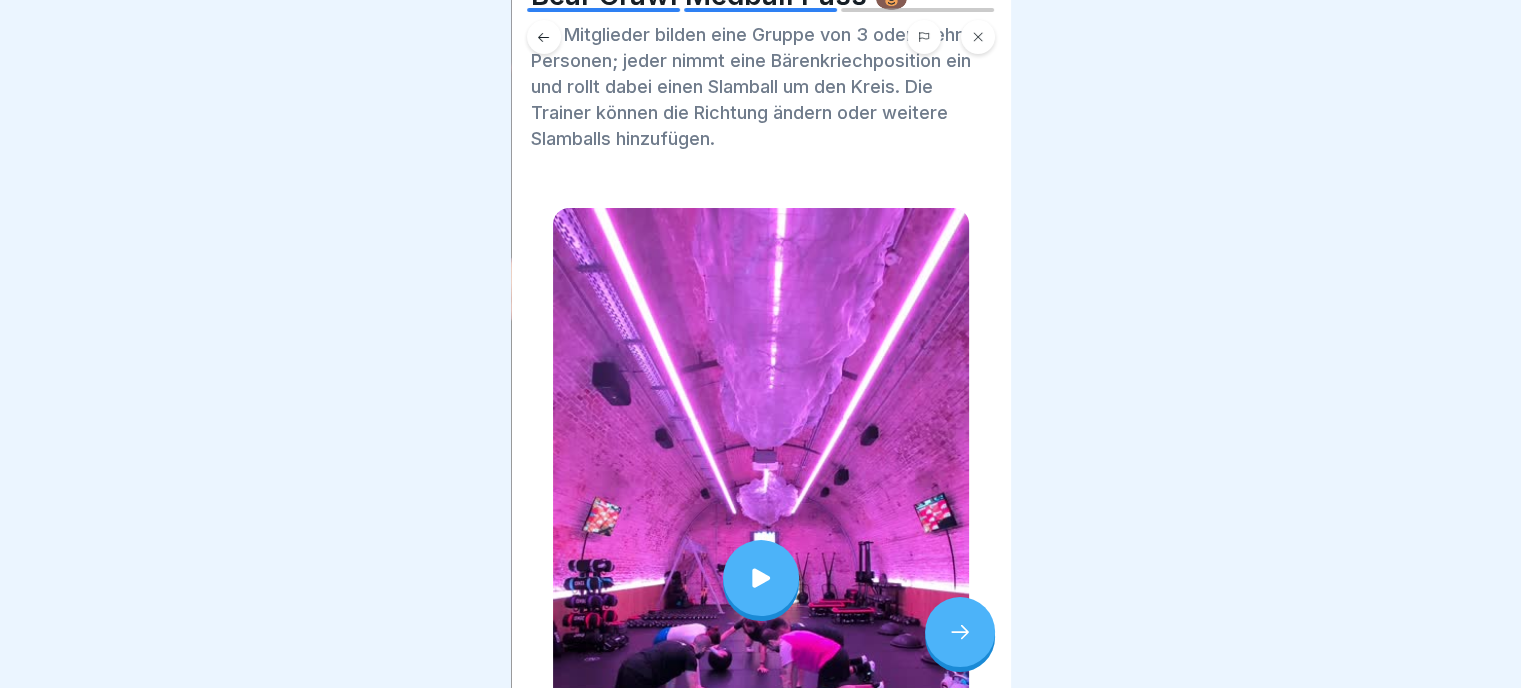 scroll, scrollTop: 15, scrollLeft: 0, axis: vertical 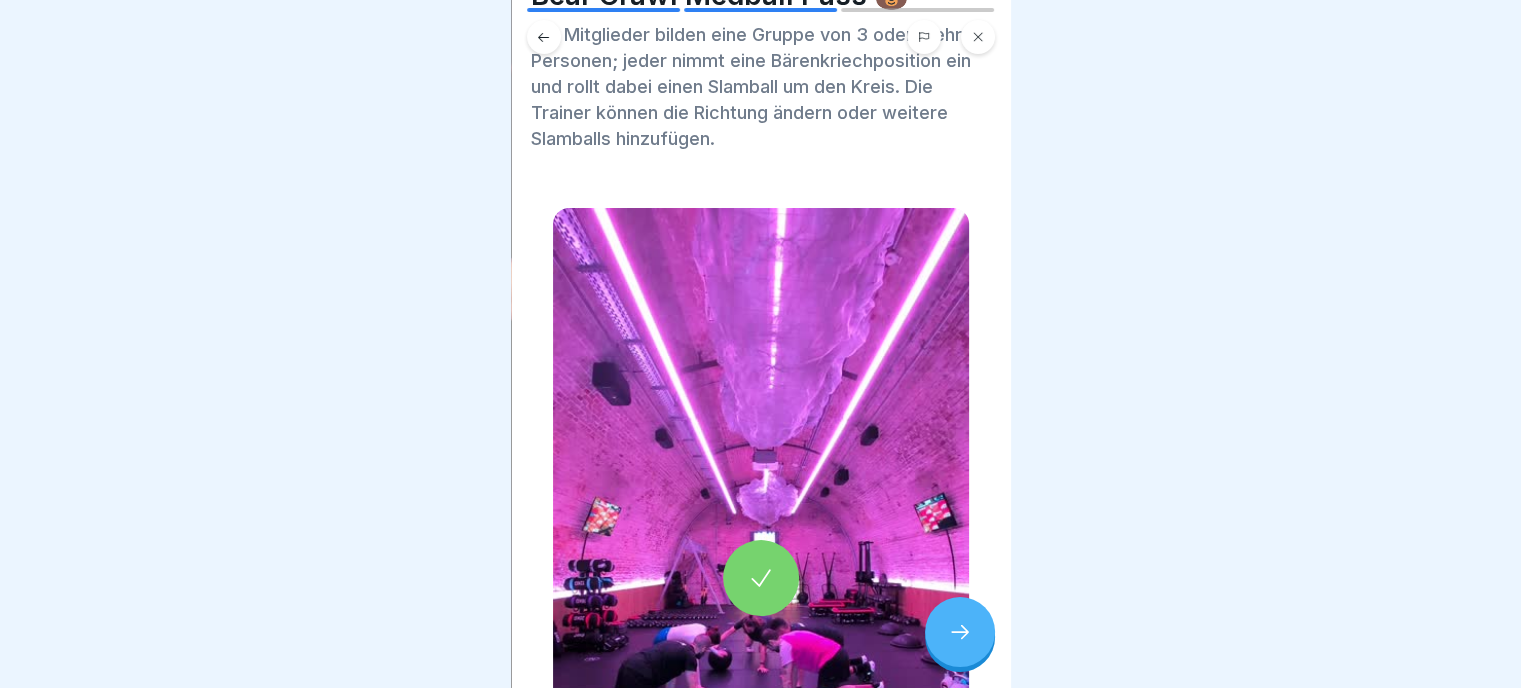 click at bounding box center [960, 632] 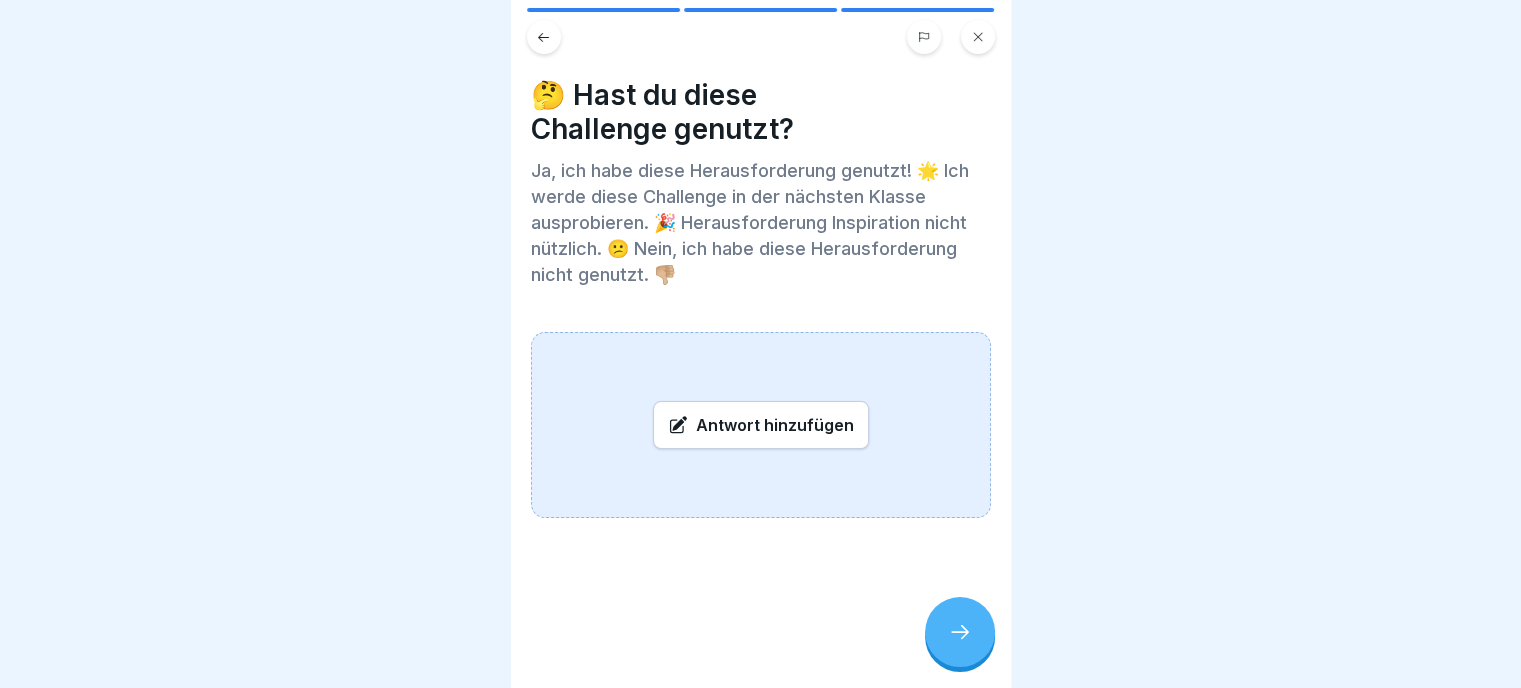 click on "Antwort hinzufügen" at bounding box center (761, 425) 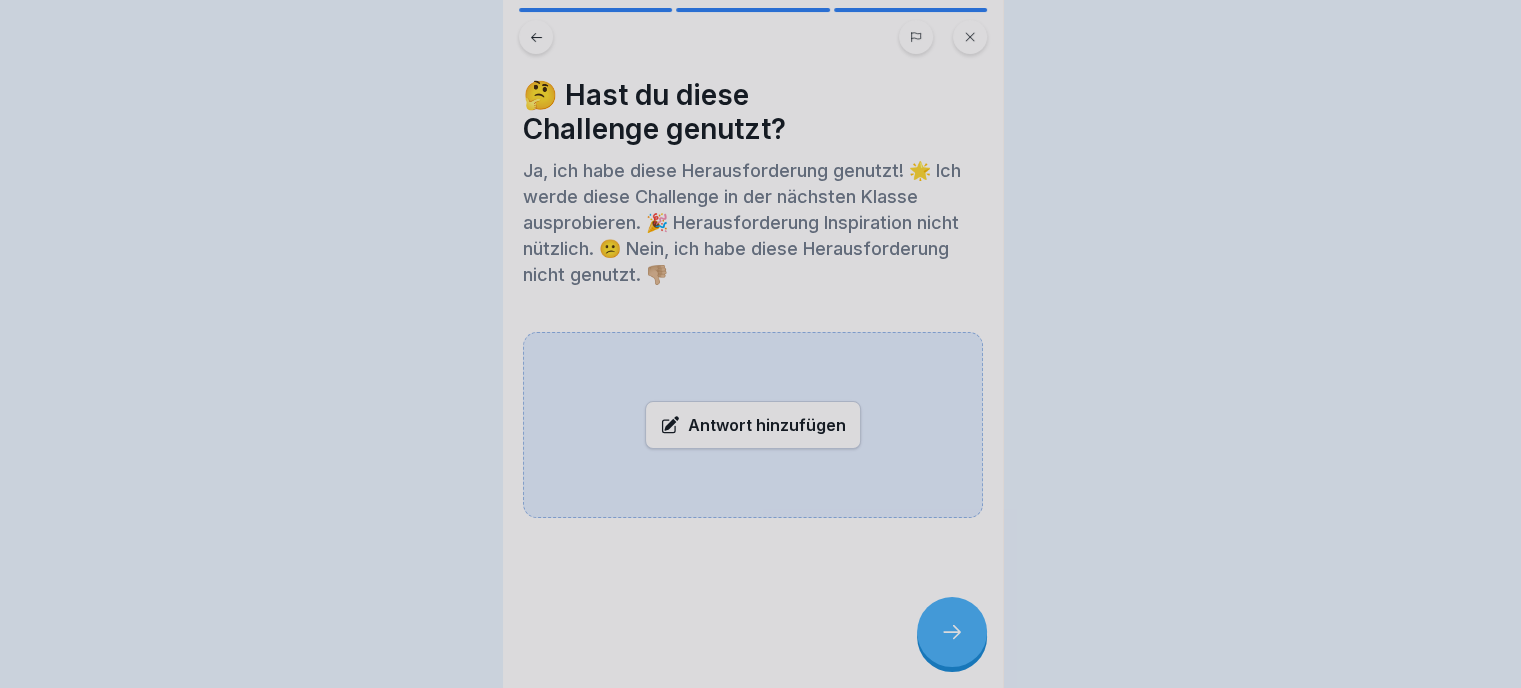scroll, scrollTop: 0, scrollLeft: 0, axis: both 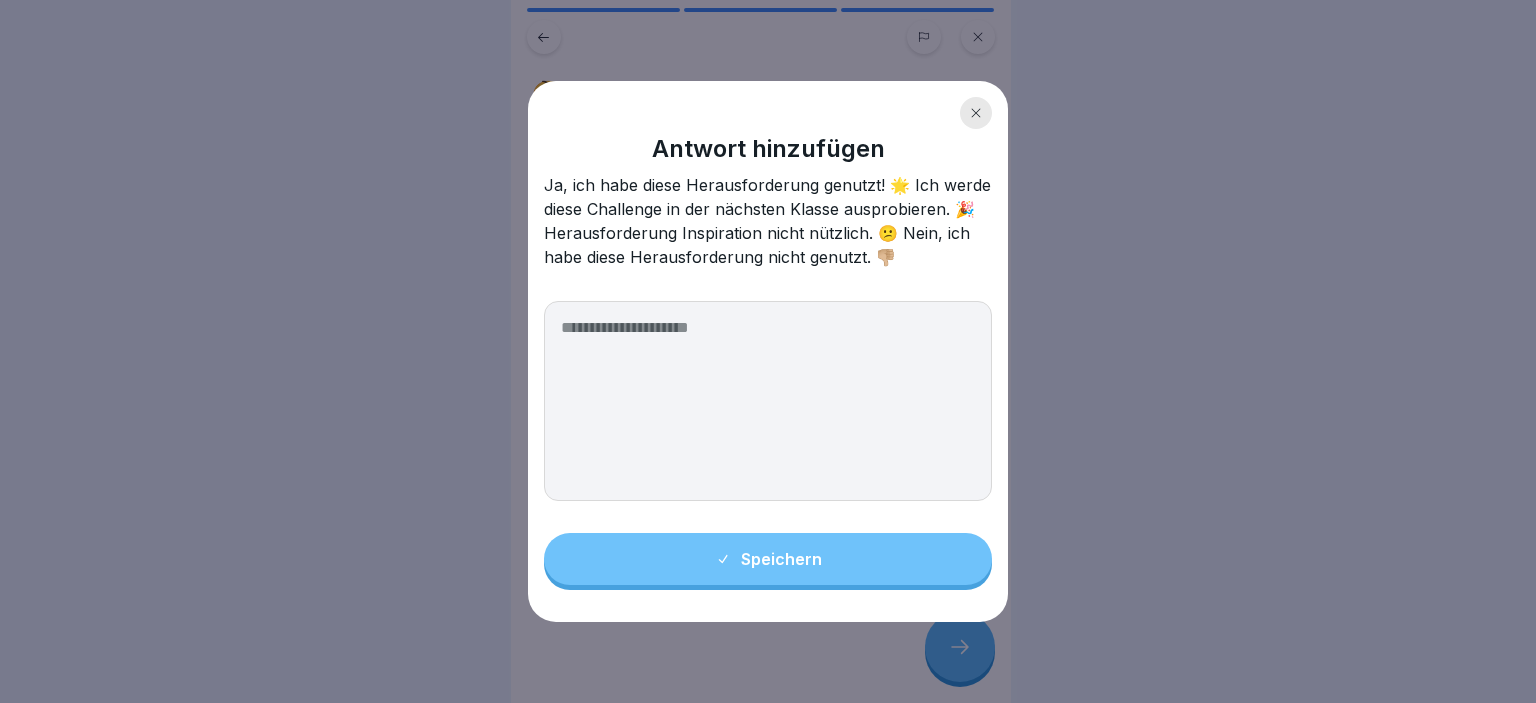 click at bounding box center (768, 401) 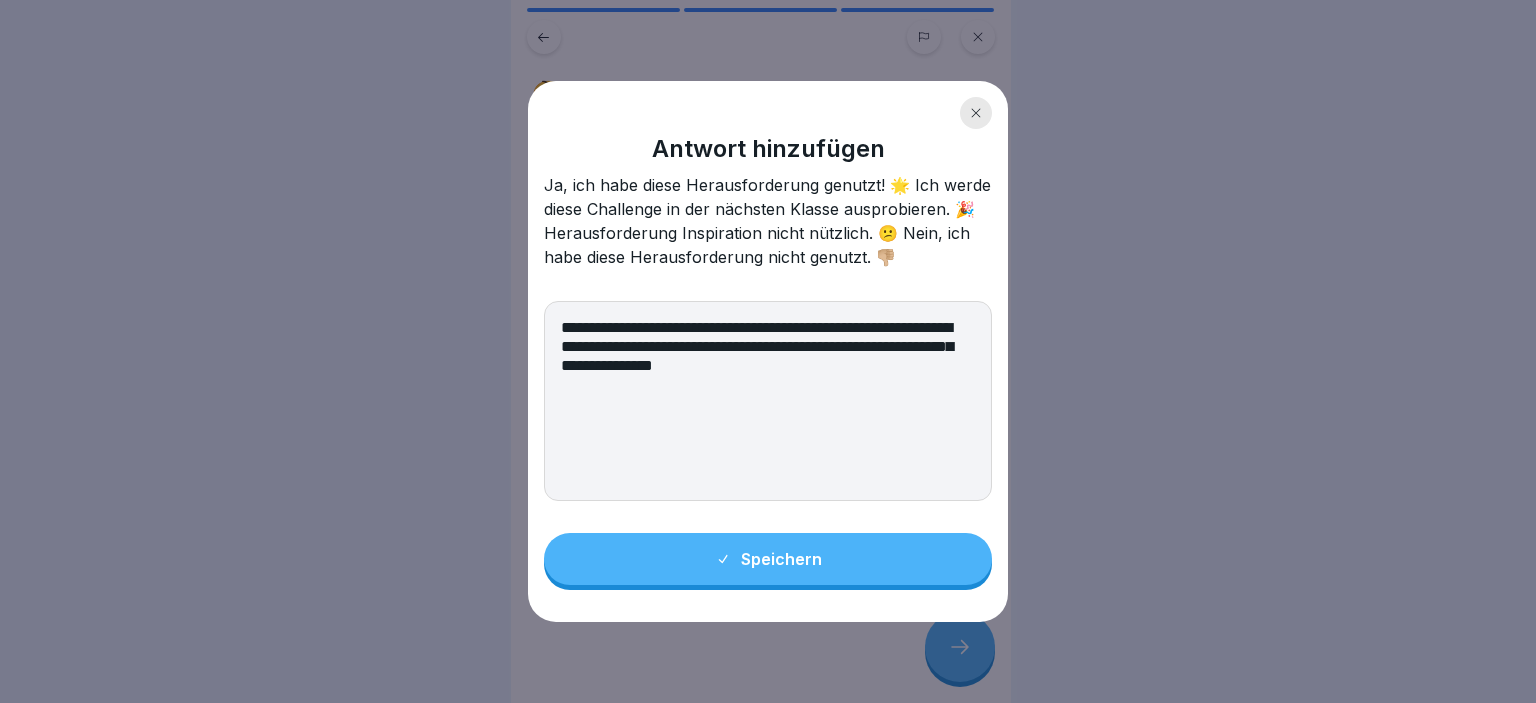 click on "**********" at bounding box center (768, 401) 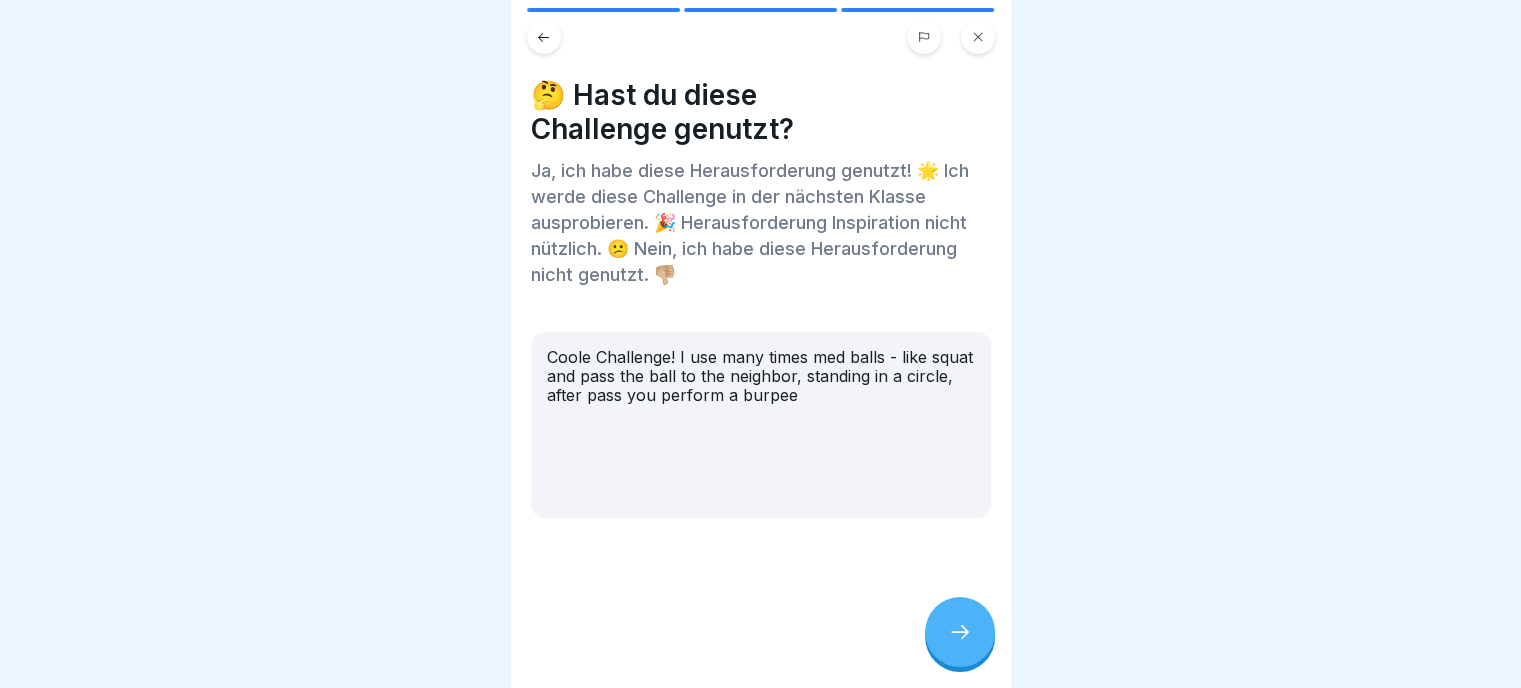 click at bounding box center [960, 632] 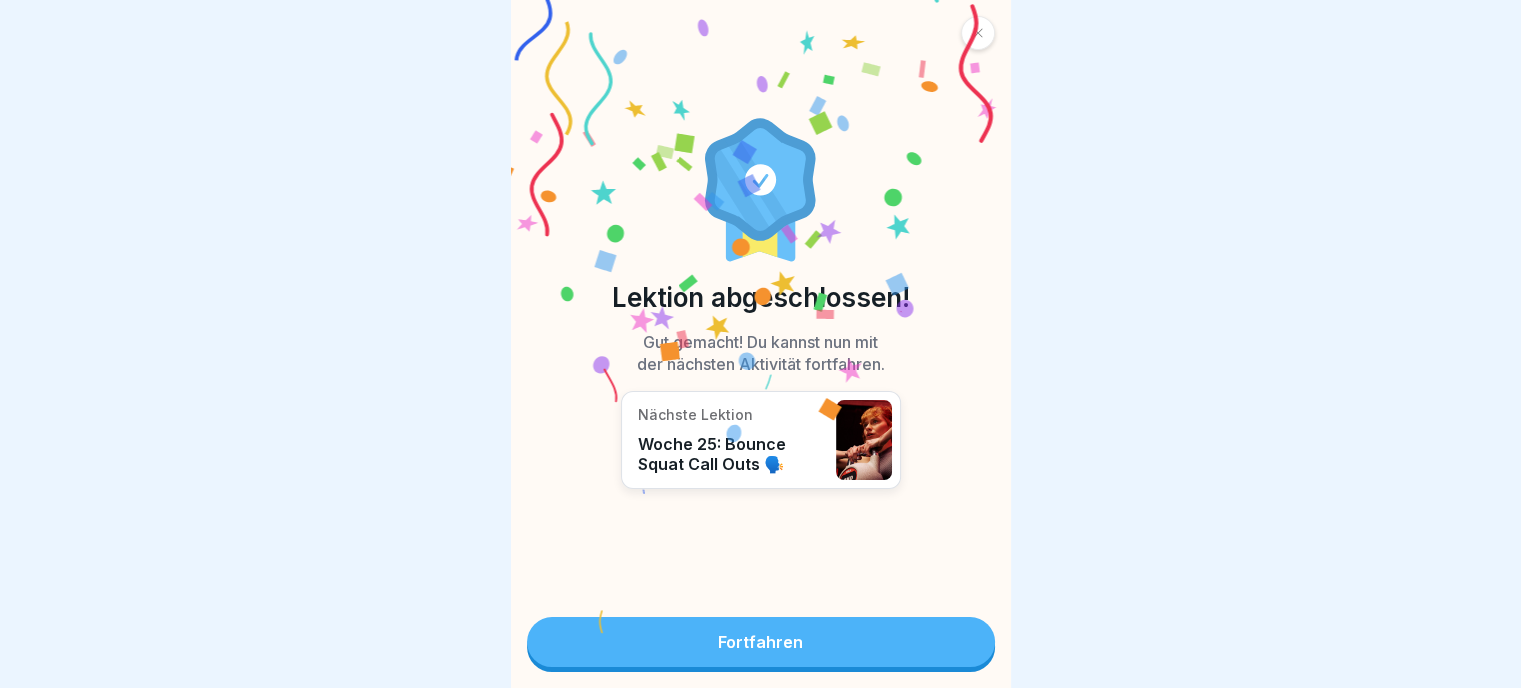 click on "Fortfahren" at bounding box center (761, 642) 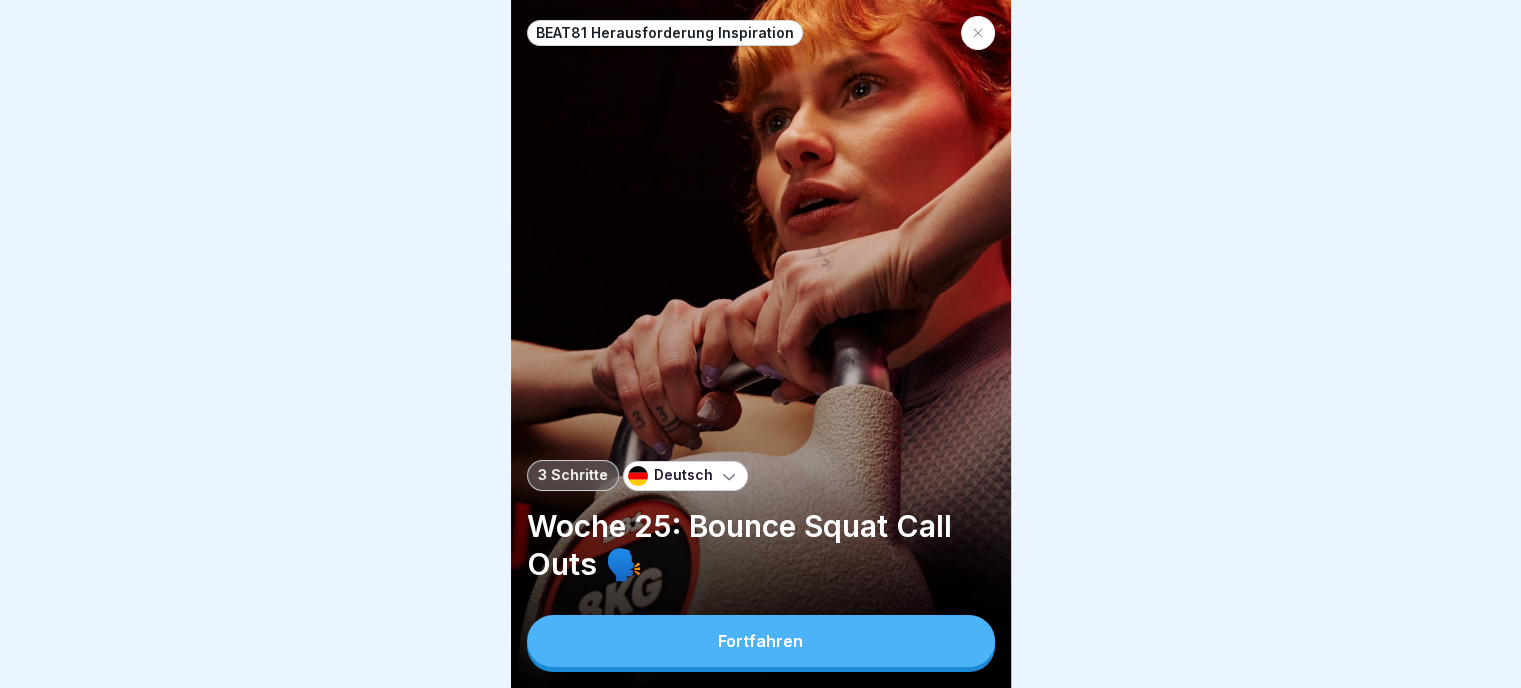 click on "Fortfahren" at bounding box center [761, 641] 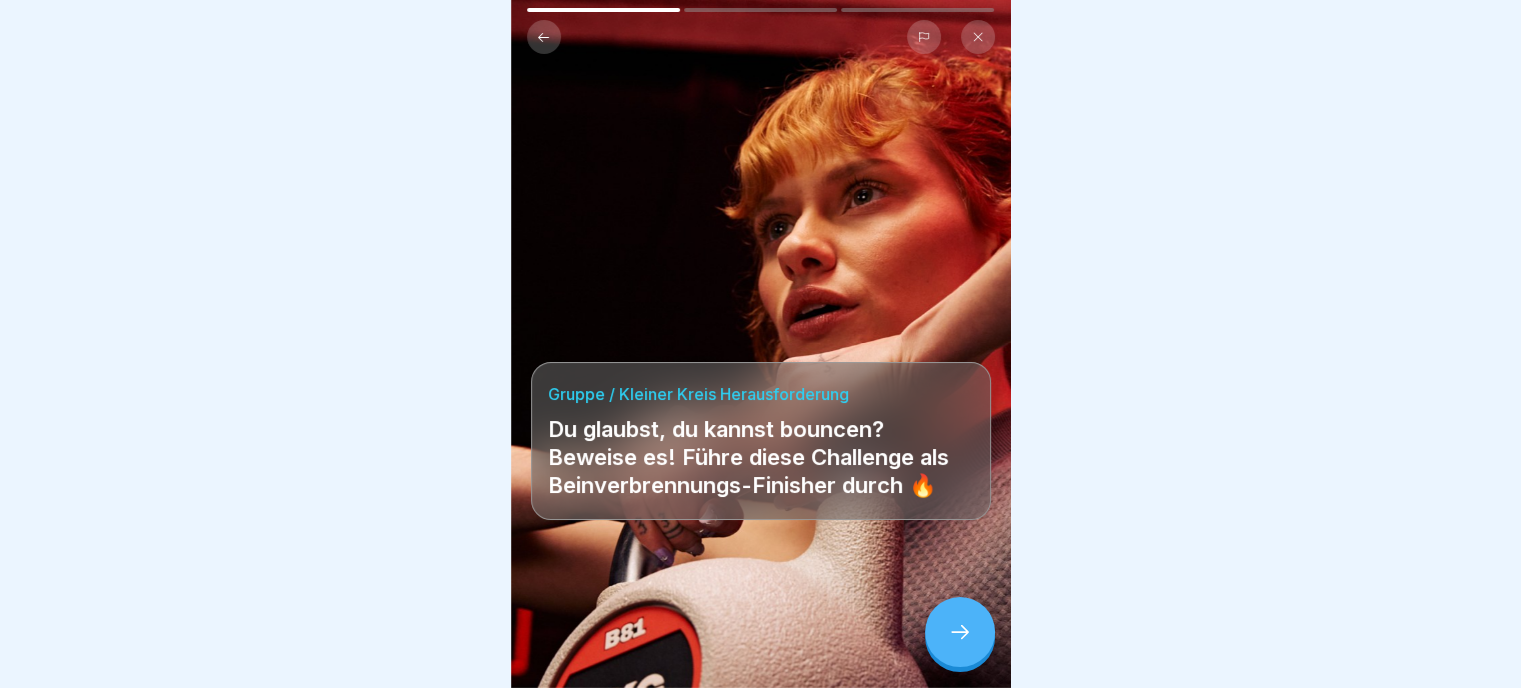 click 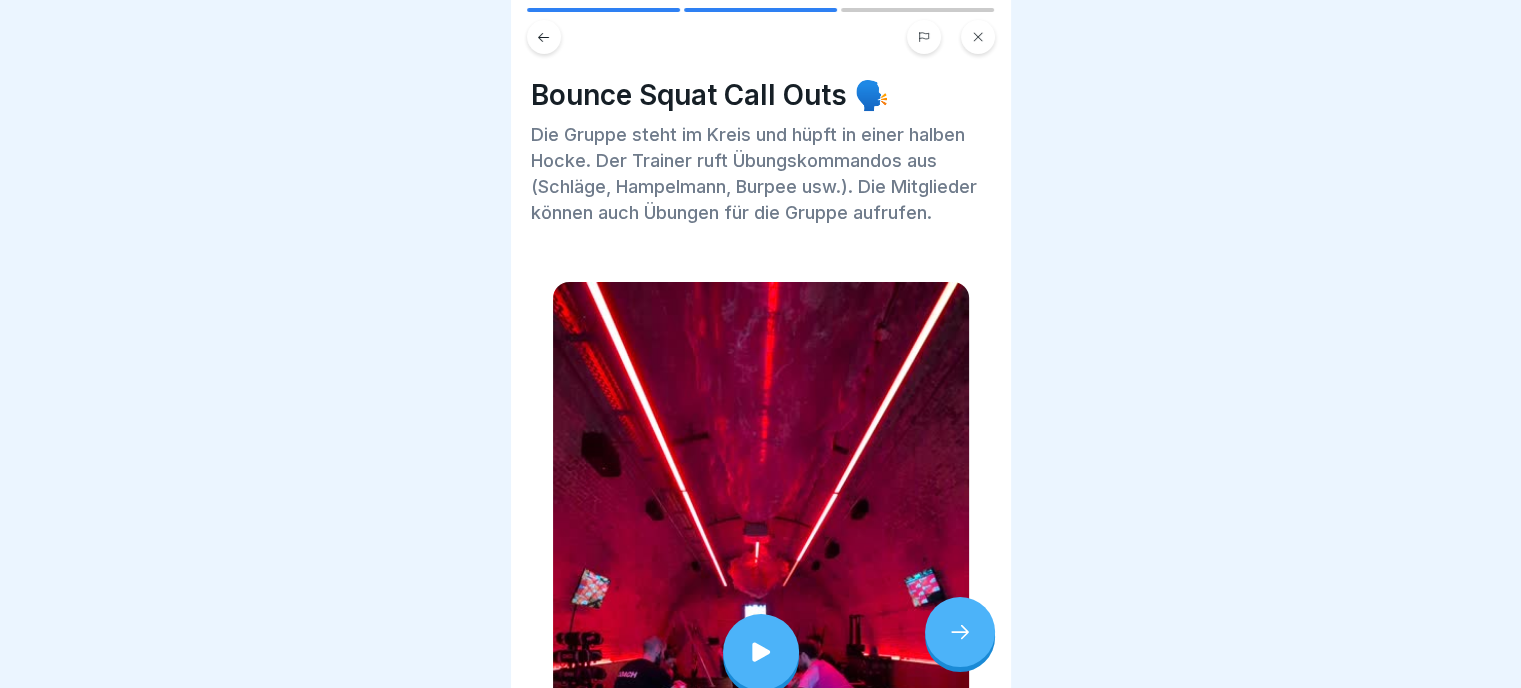 scroll, scrollTop: 200, scrollLeft: 0, axis: vertical 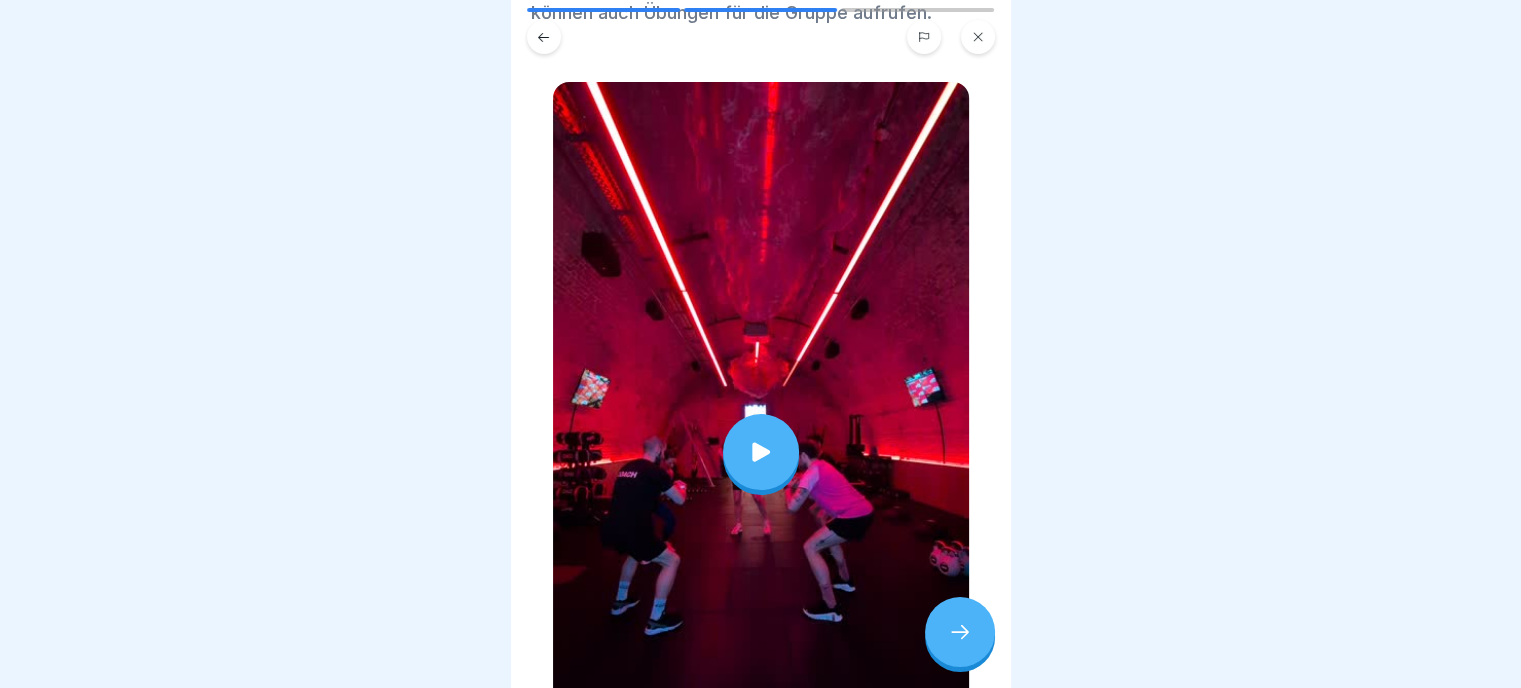 click at bounding box center (761, 452) 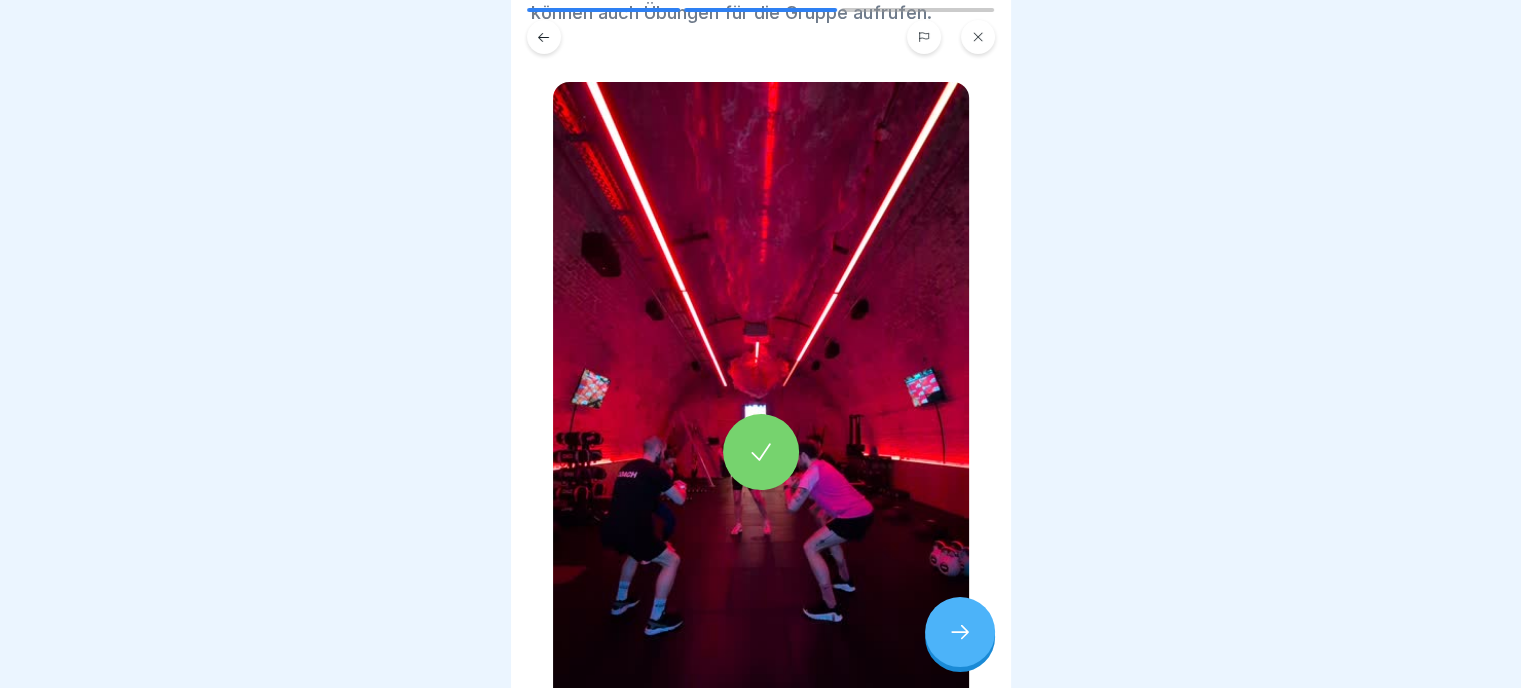 click at bounding box center [960, 632] 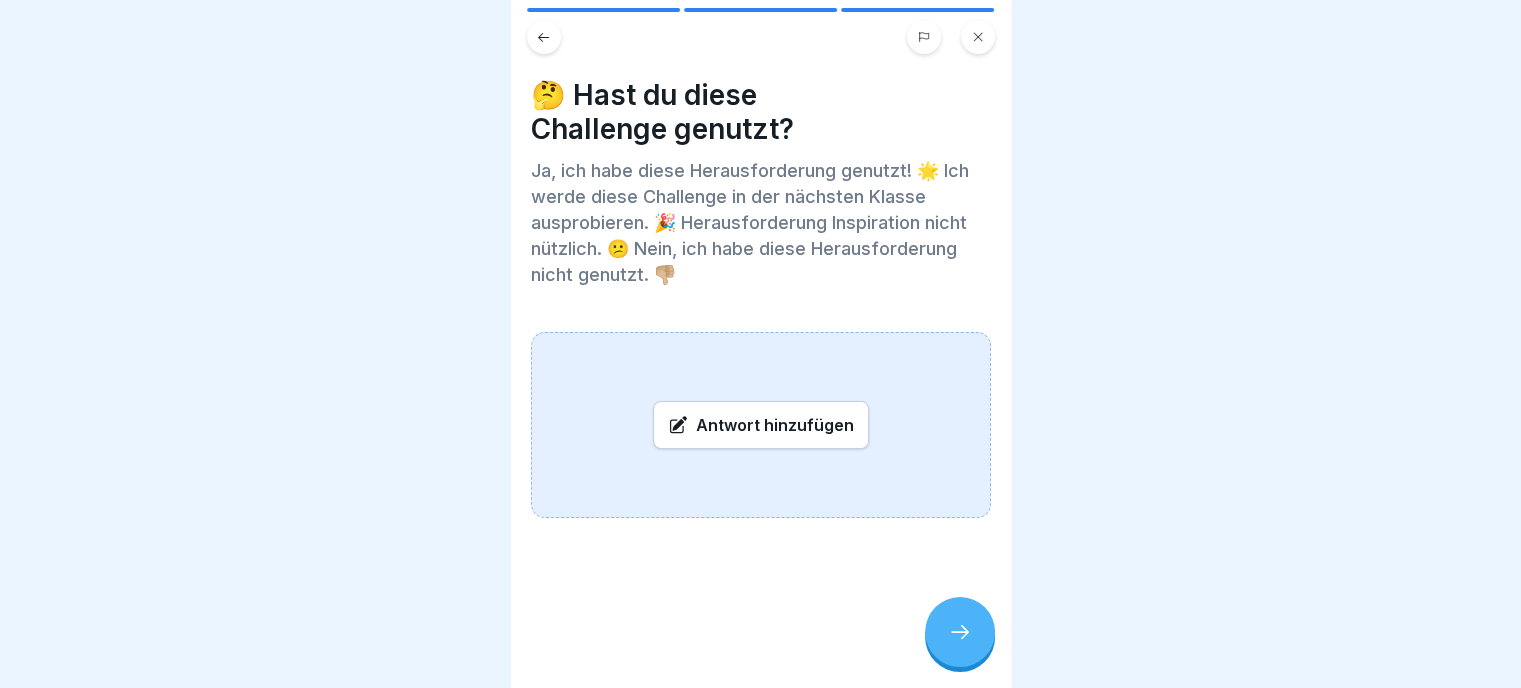 click on "Antwort hinzufügen" at bounding box center [761, 425] 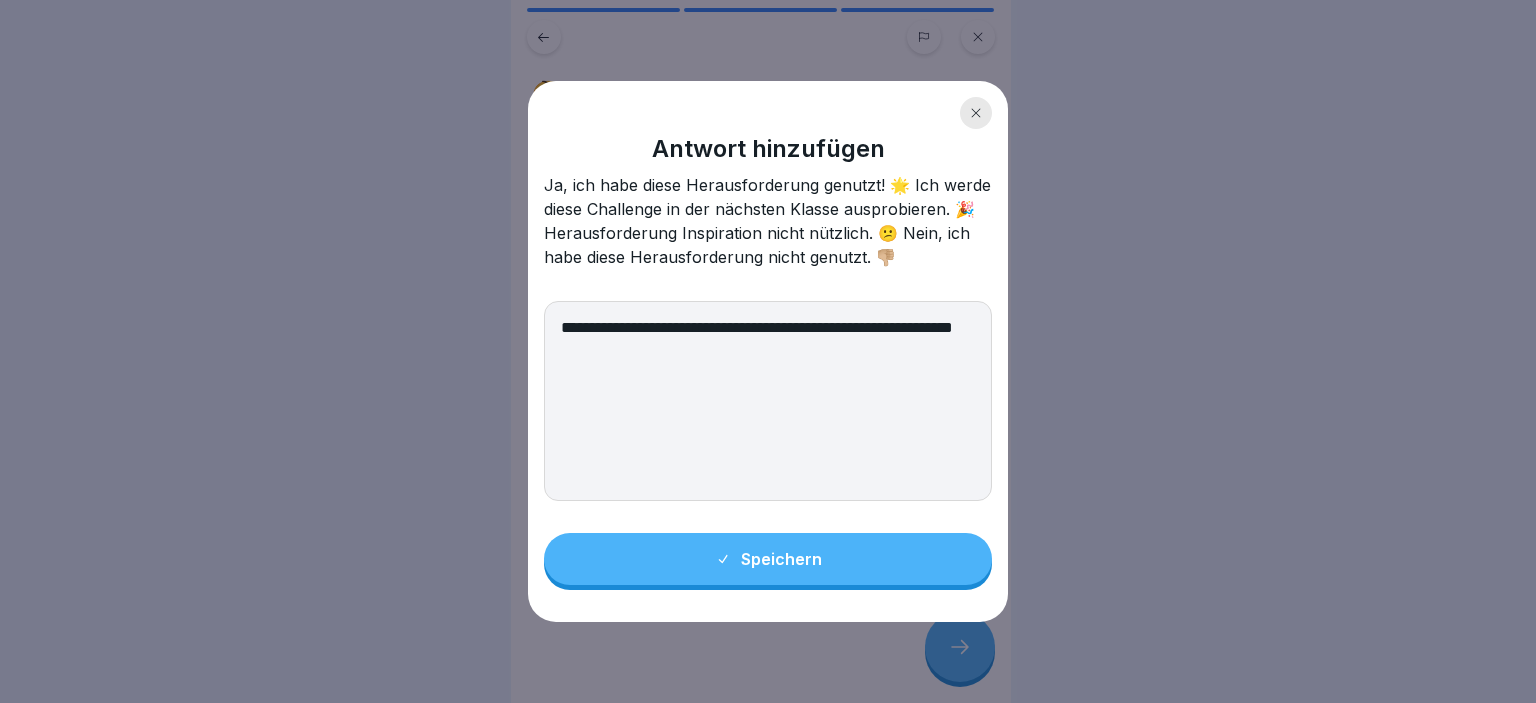drag, startPoint x: 772, startPoint y: 372, endPoint x: 784, endPoint y: 327, distance: 46.572525 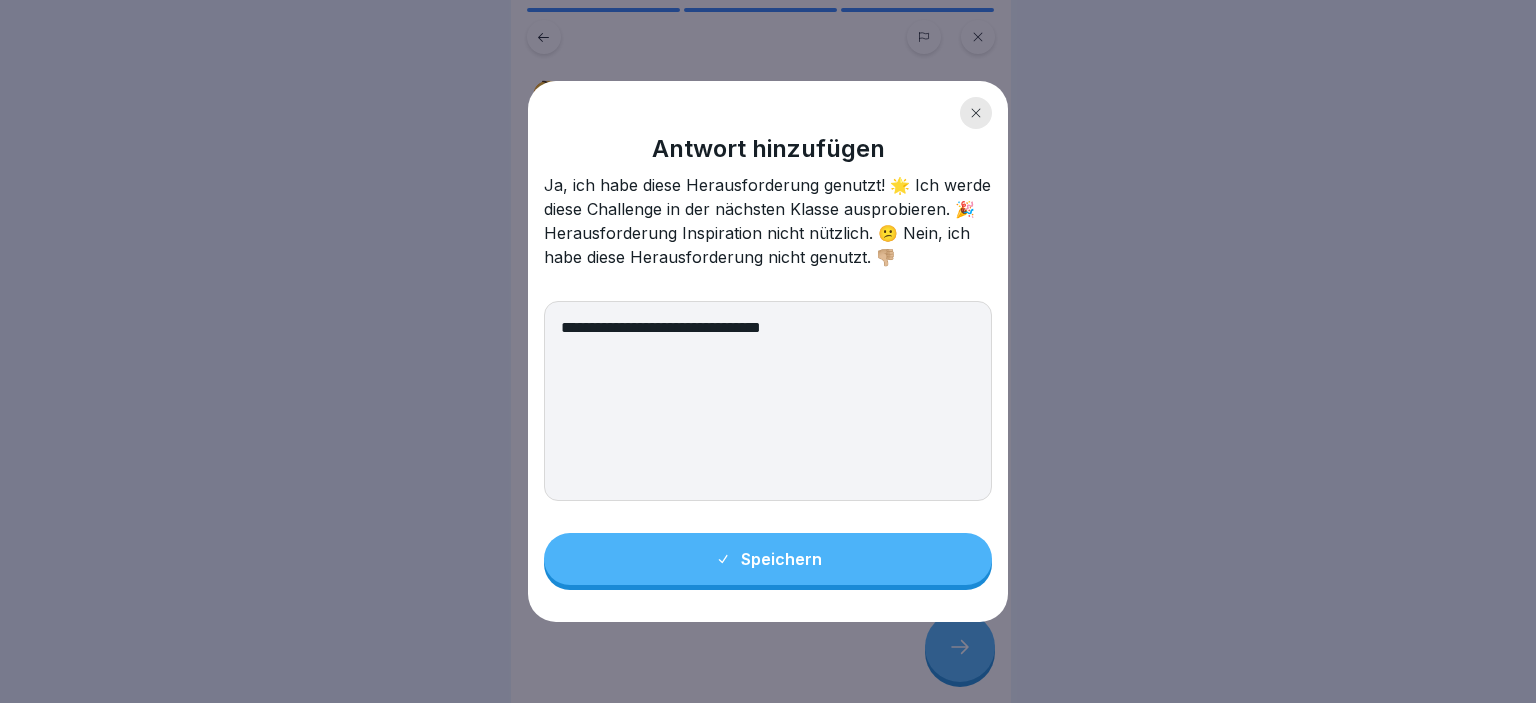 type on "**********" 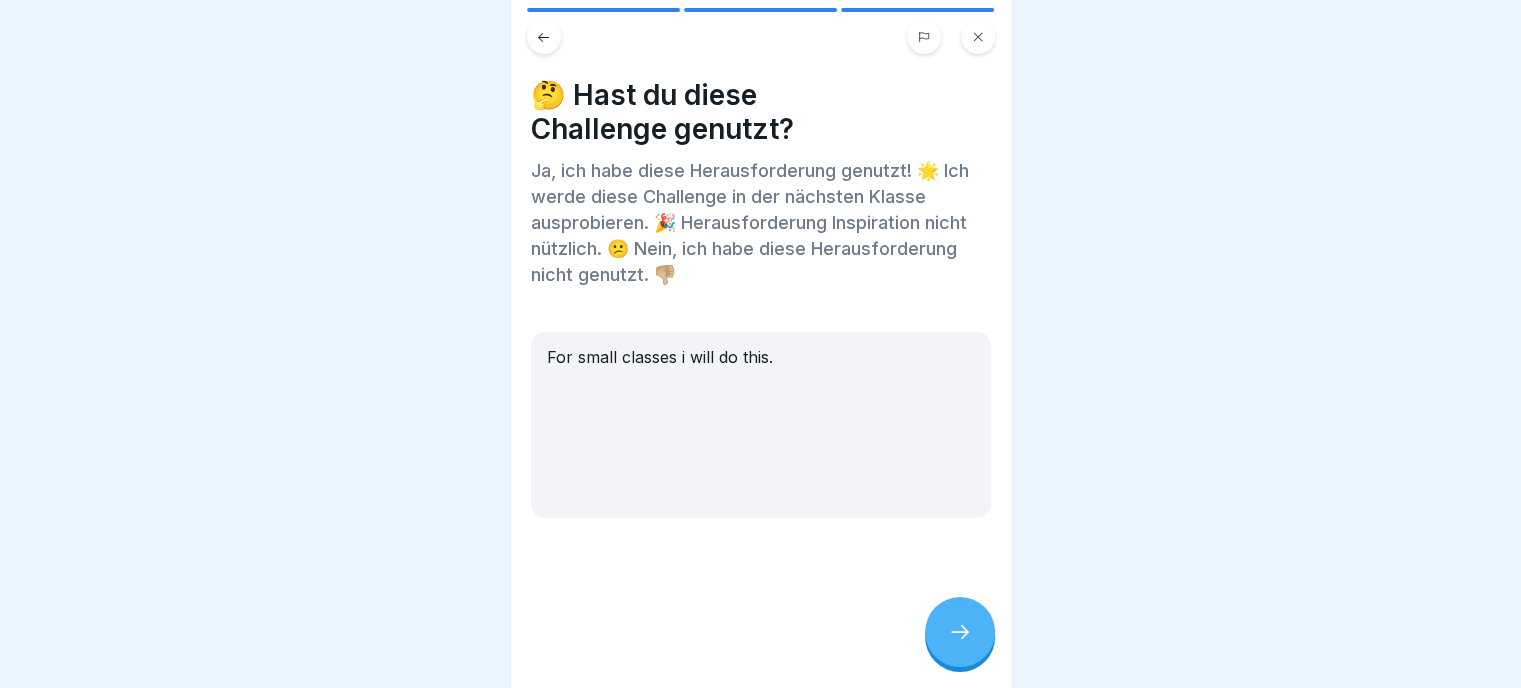 click at bounding box center [960, 632] 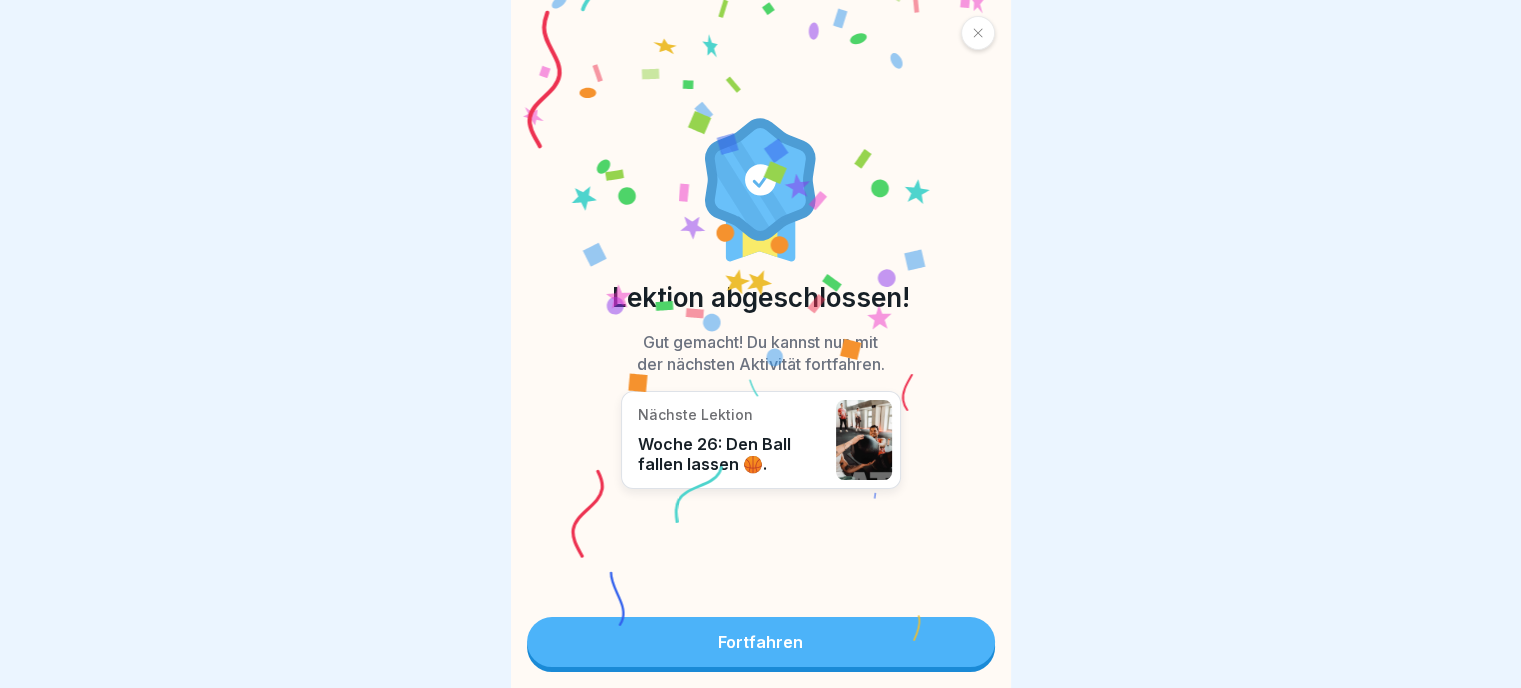 click on "Lektion abgeschlossen! Gut gemacht! Du kannst nun mit der nächsten Aktivität fortfahren. Nächste Lektion Woche 26: Den Ball fallen lassen 🏀. Fortfahren" at bounding box center [761, 344] 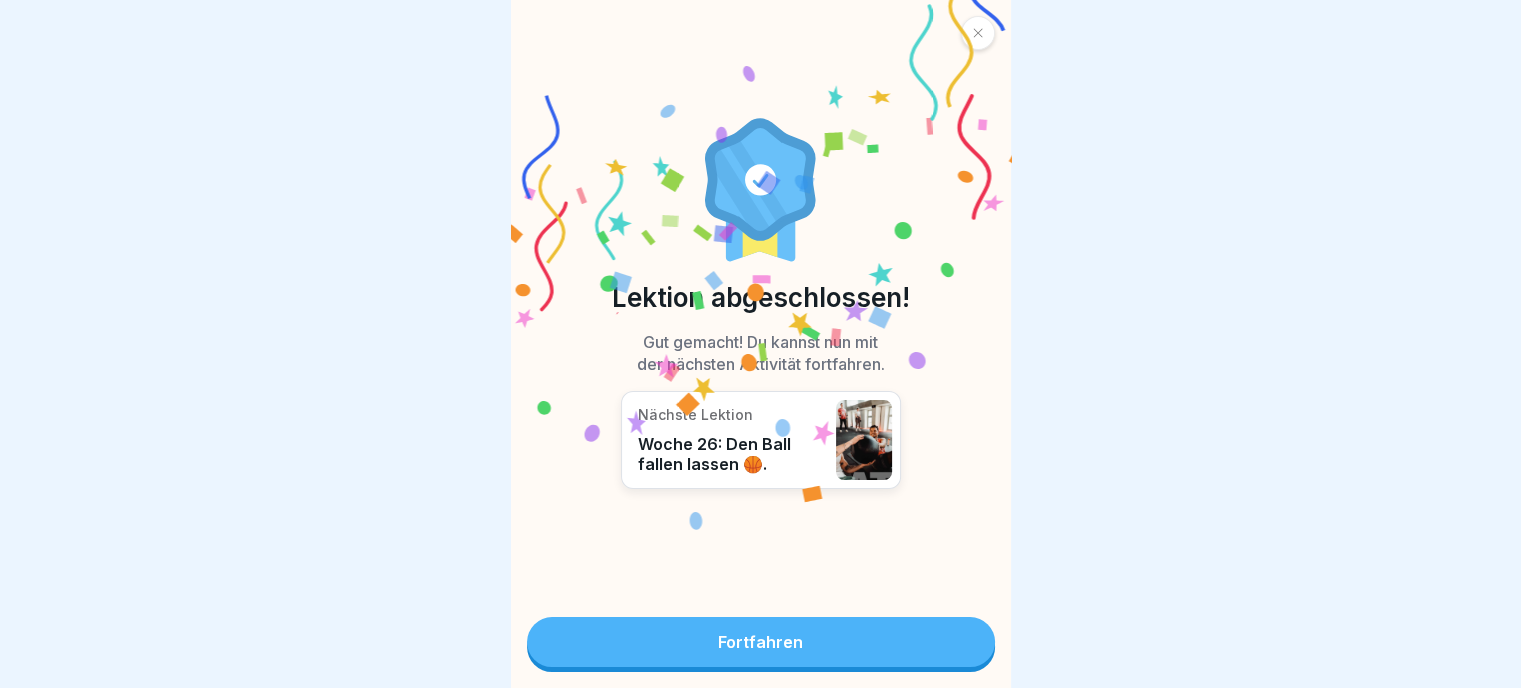 click on "Fortfahren" at bounding box center (761, 642) 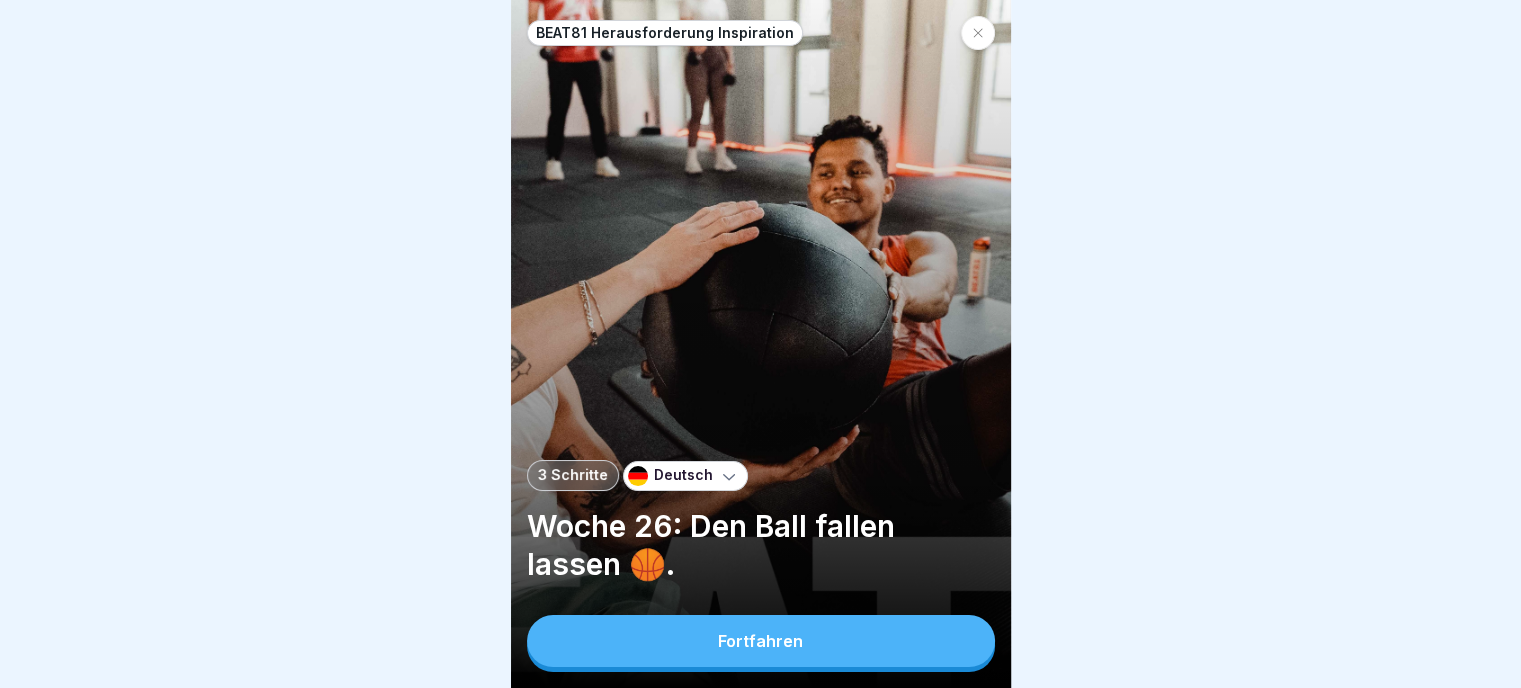 click on "Fortfahren" at bounding box center [761, 641] 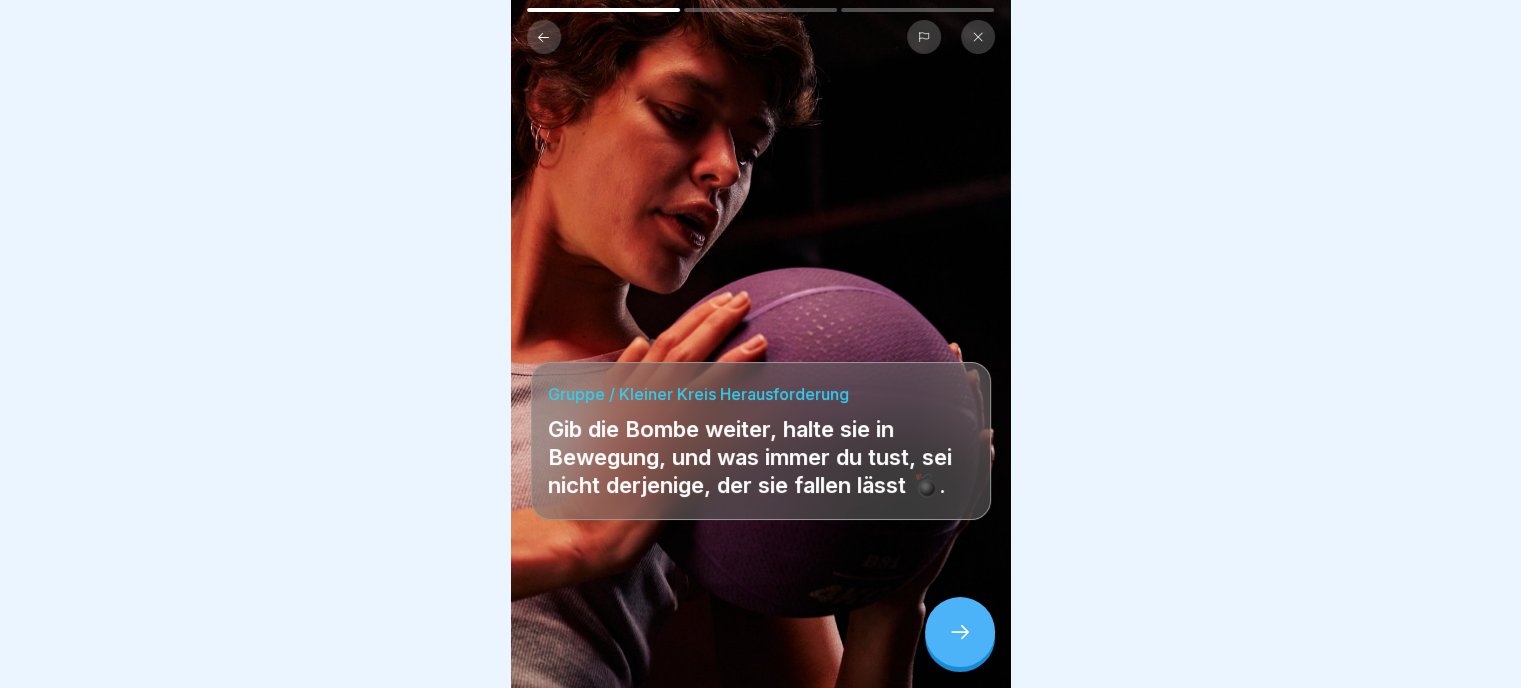 click 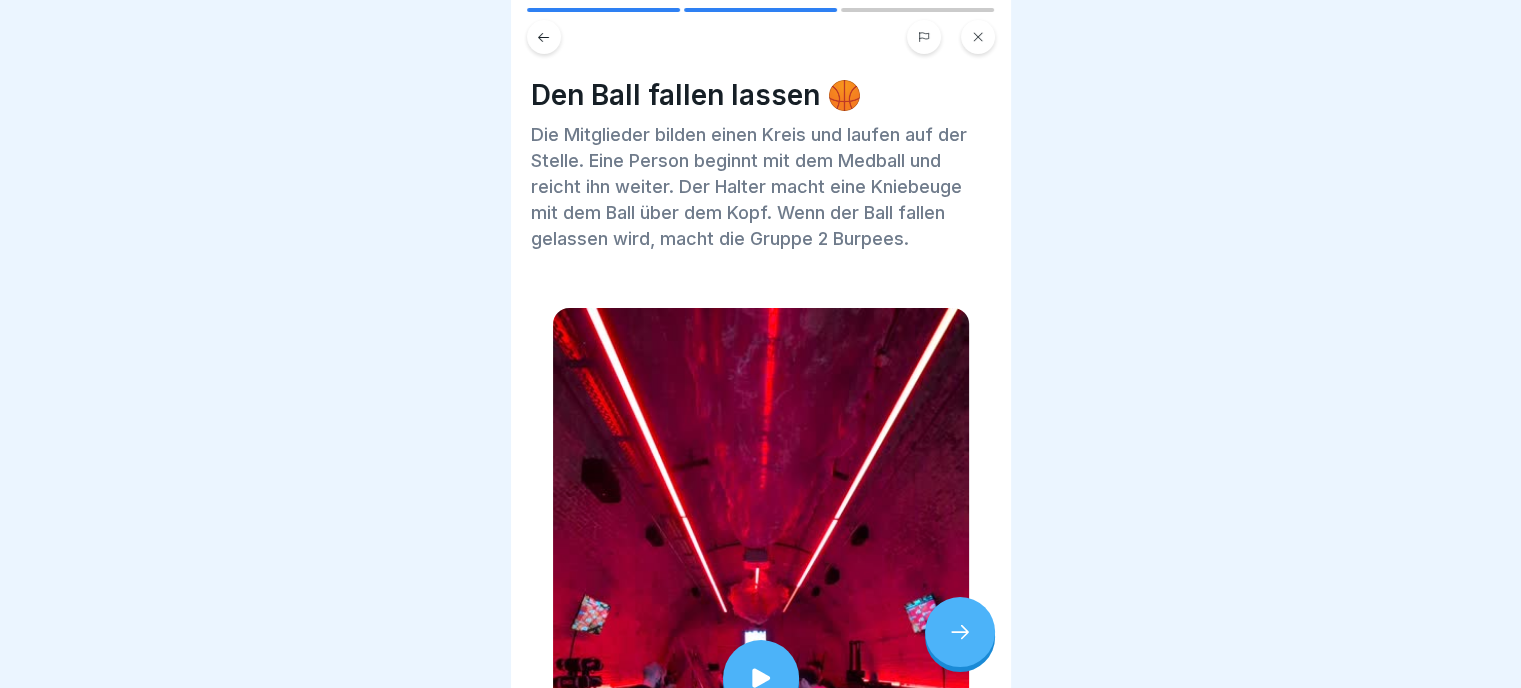 click at bounding box center (761, 678) 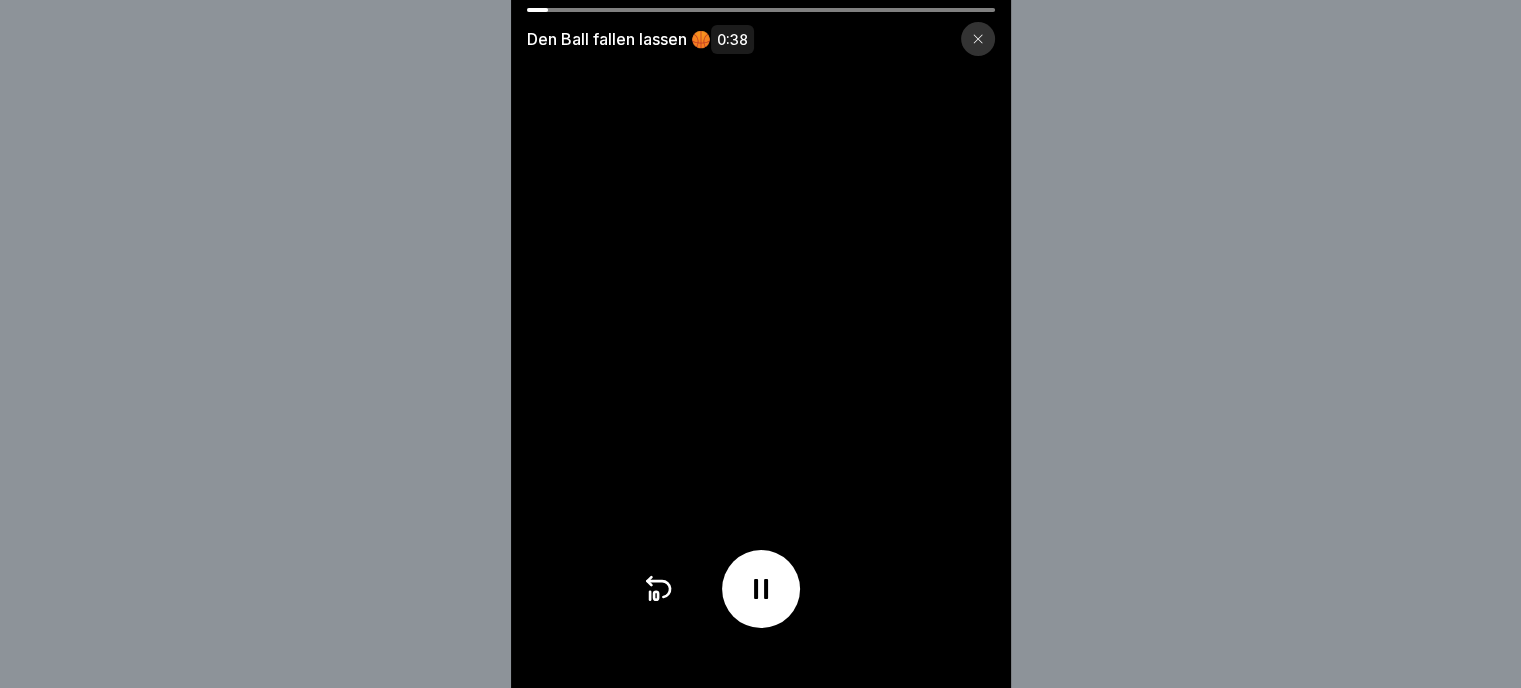 scroll, scrollTop: 15, scrollLeft: 0, axis: vertical 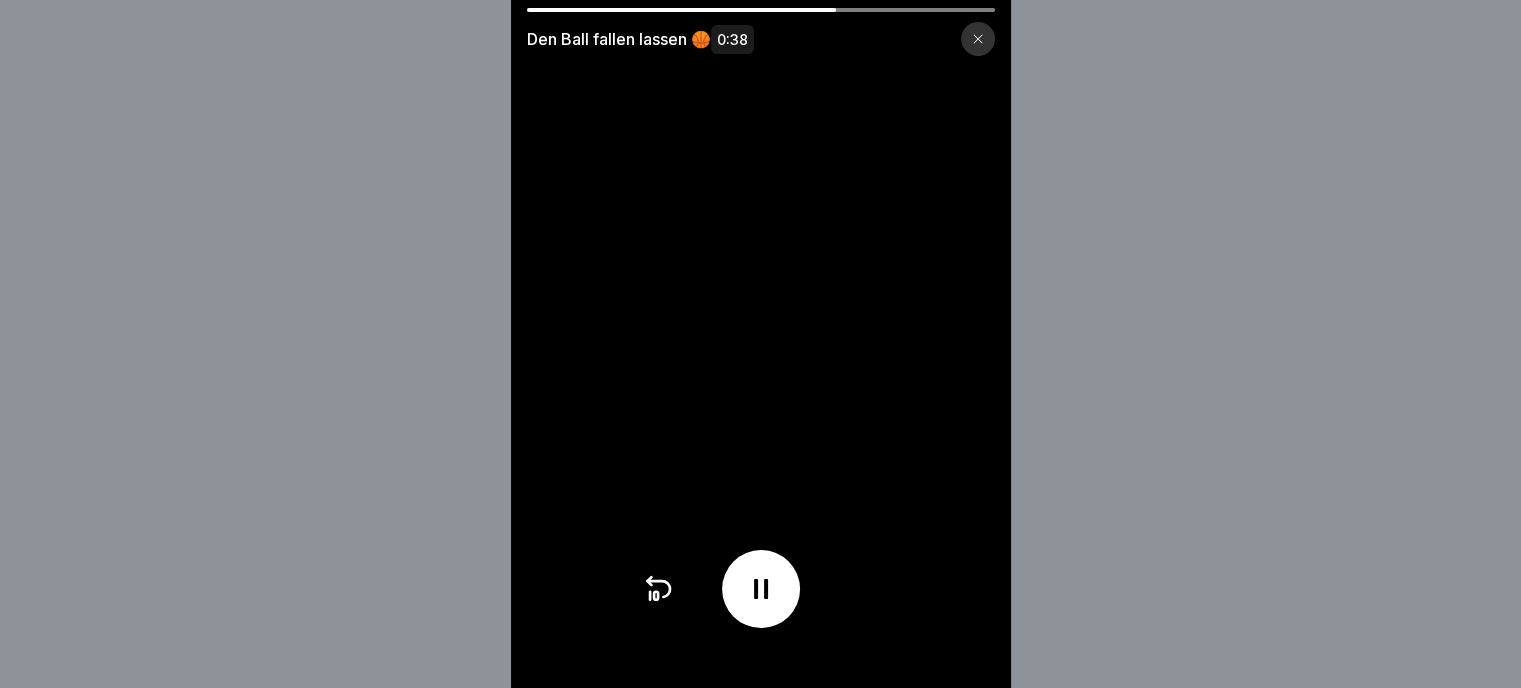 click on "Den Ball fallen lassen 🏀 0:38" at bounding box center [761, 32] 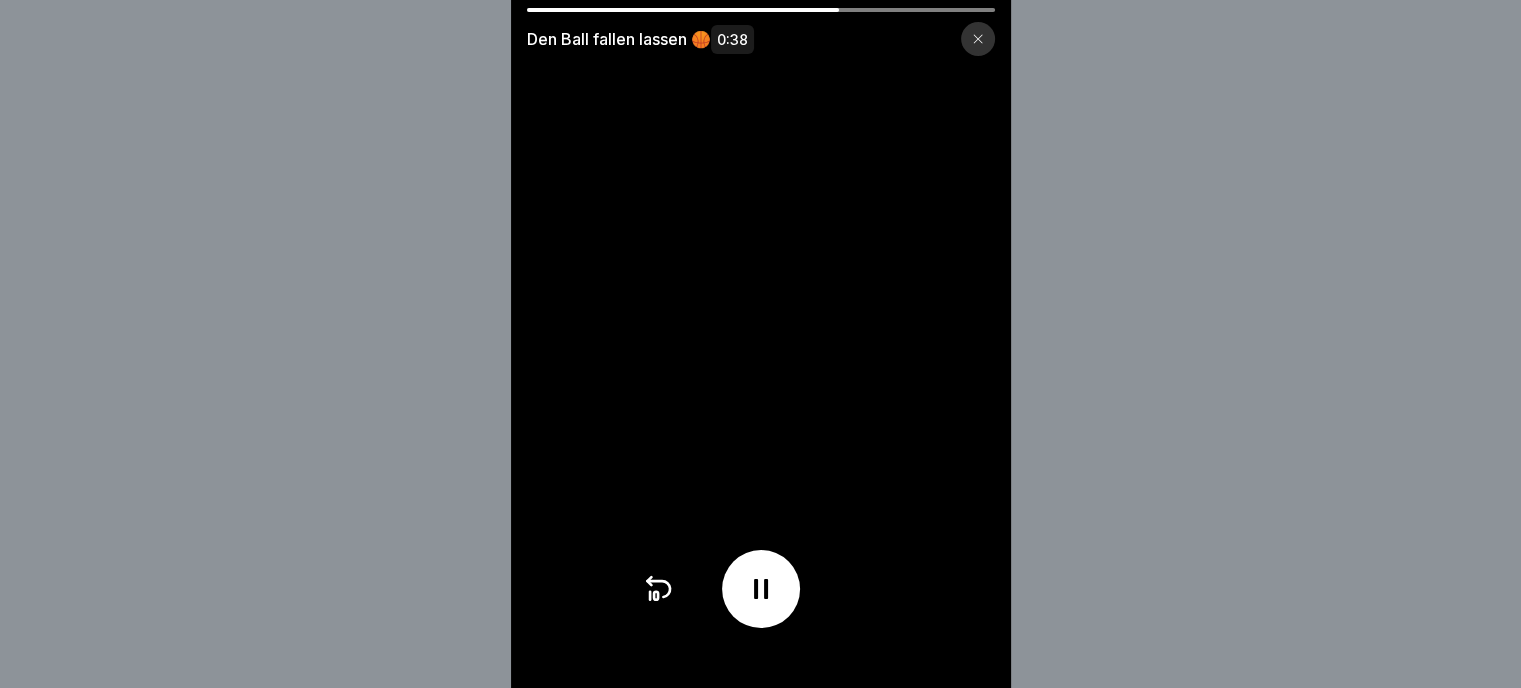 click 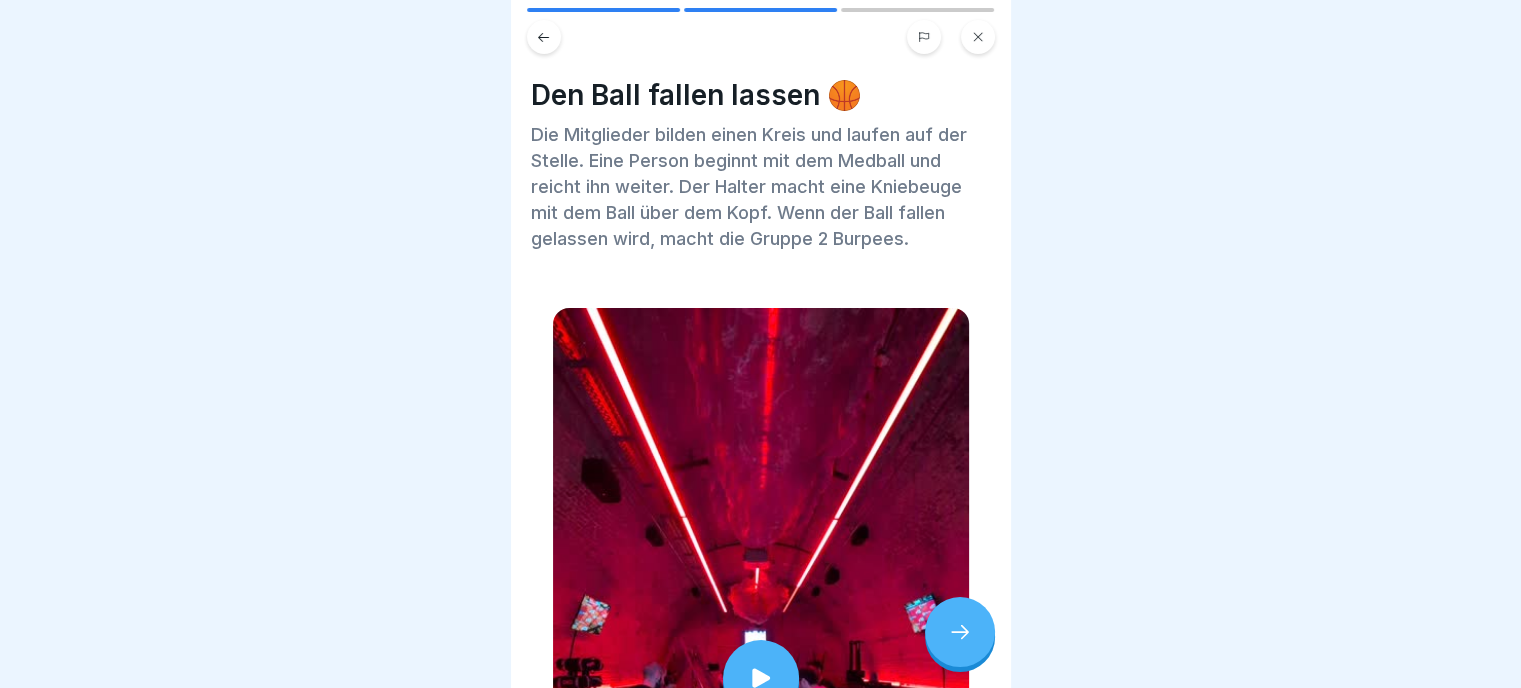 click at bounding box center [960, 632] 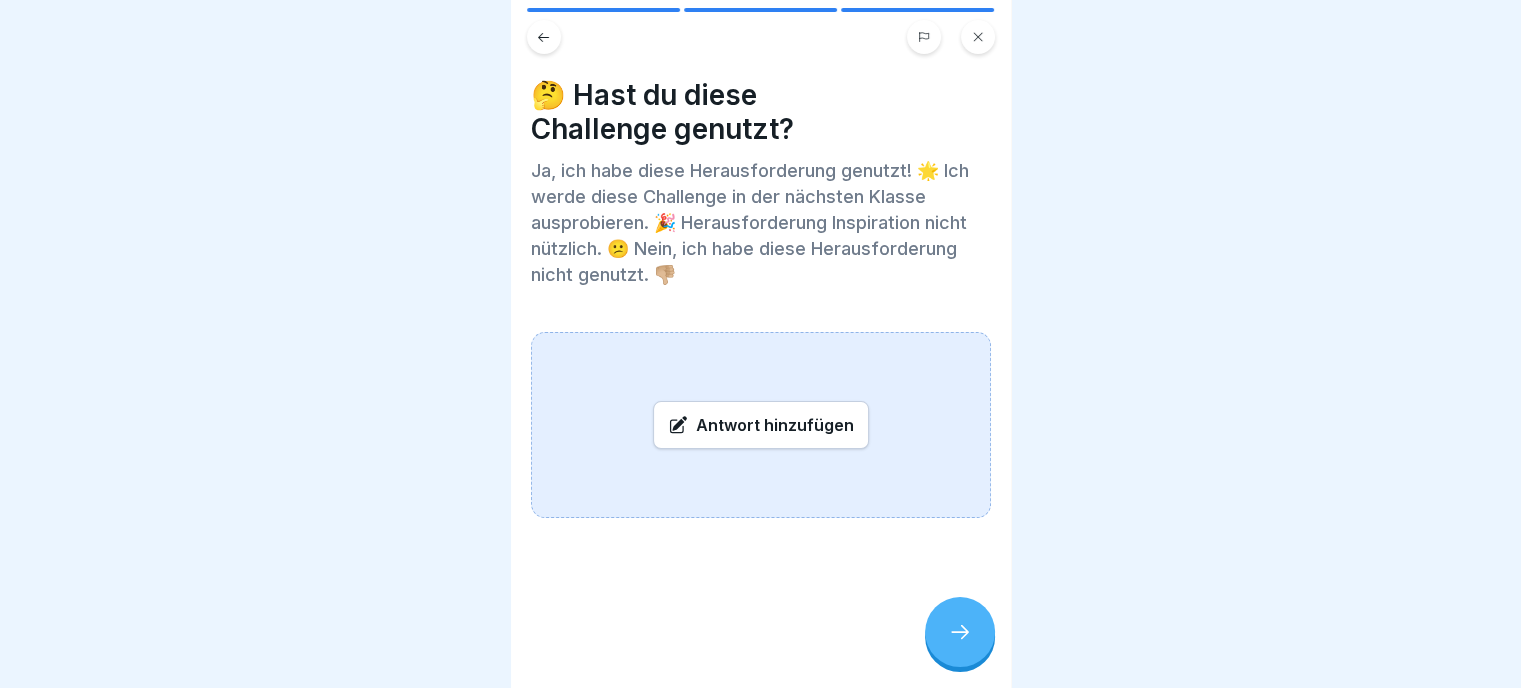 click on "Antwort hinzufügen" at bounding box center [761, 425] 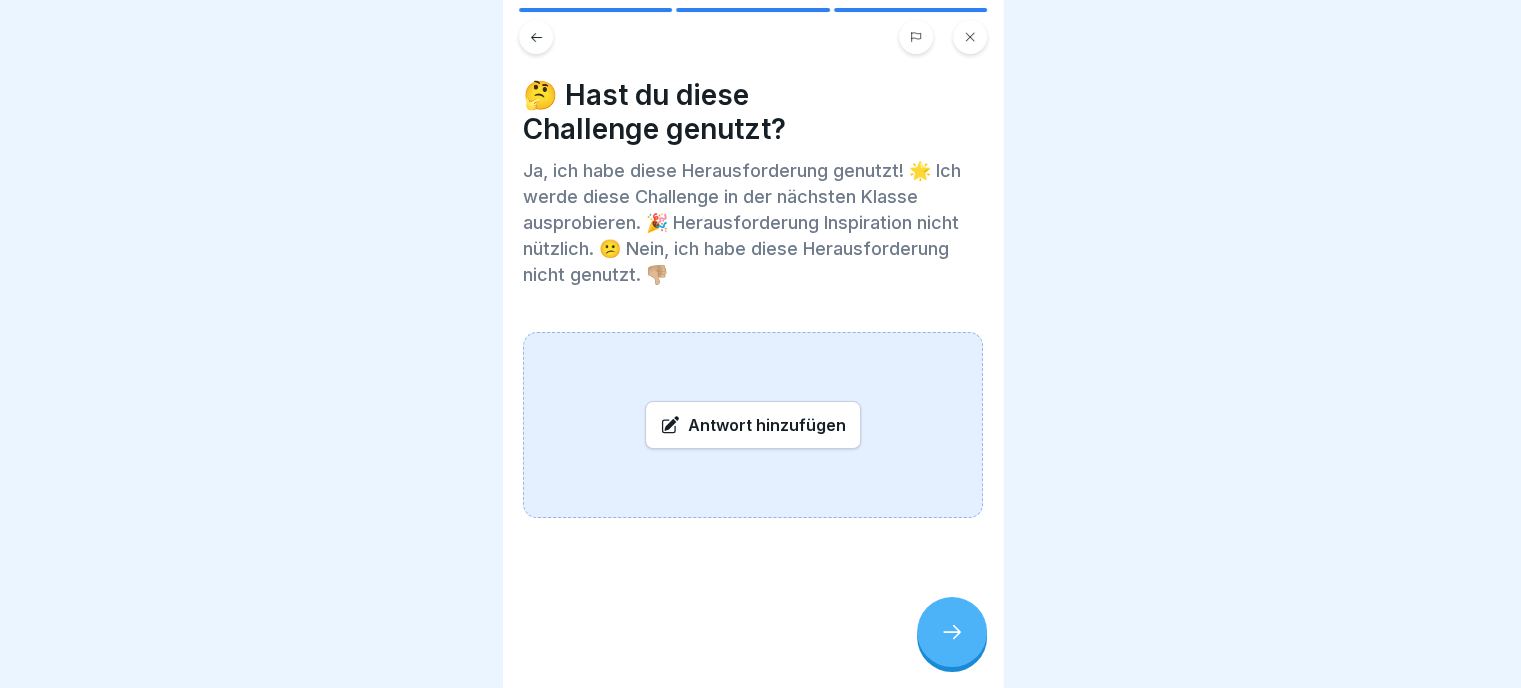 scroll, scrollTop: 0, scrollLeft: 0, axis: both 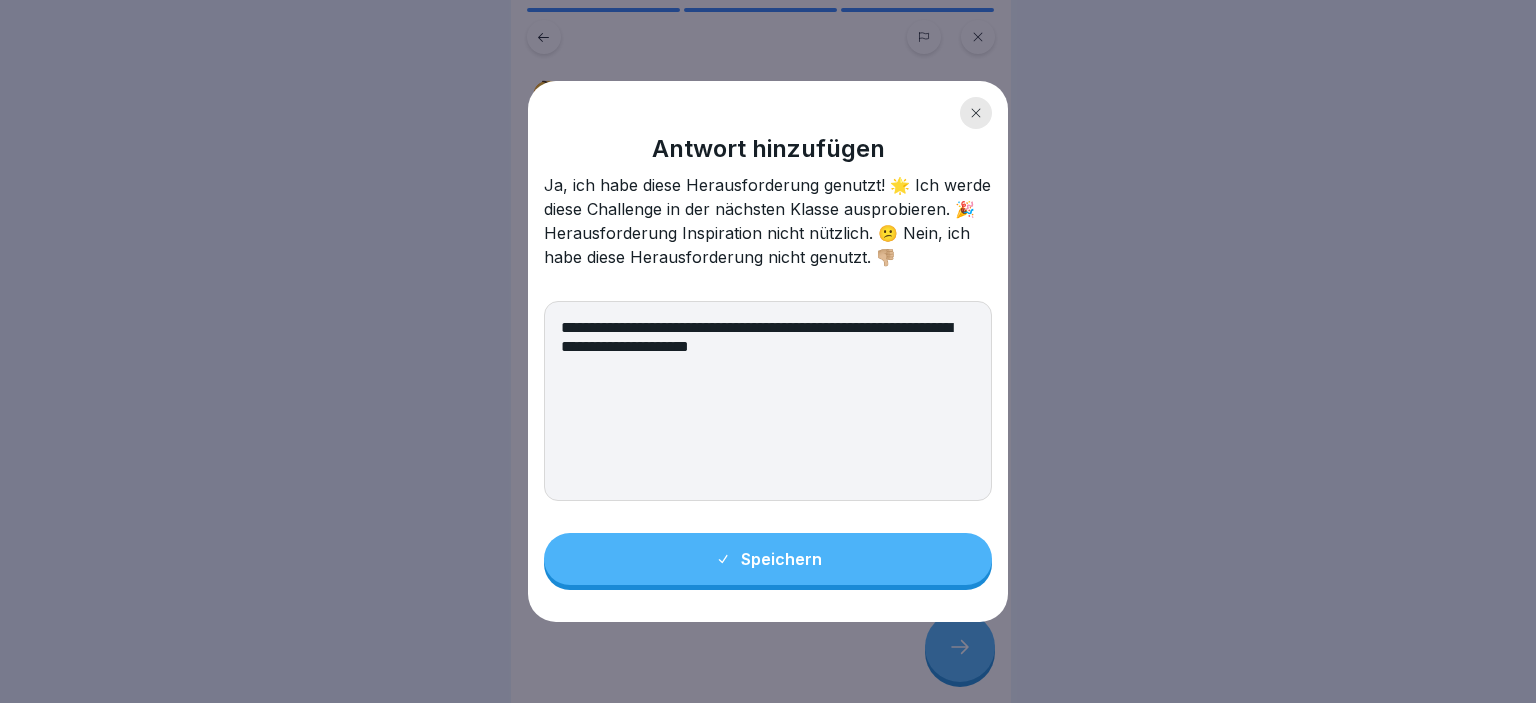 type on "**********" 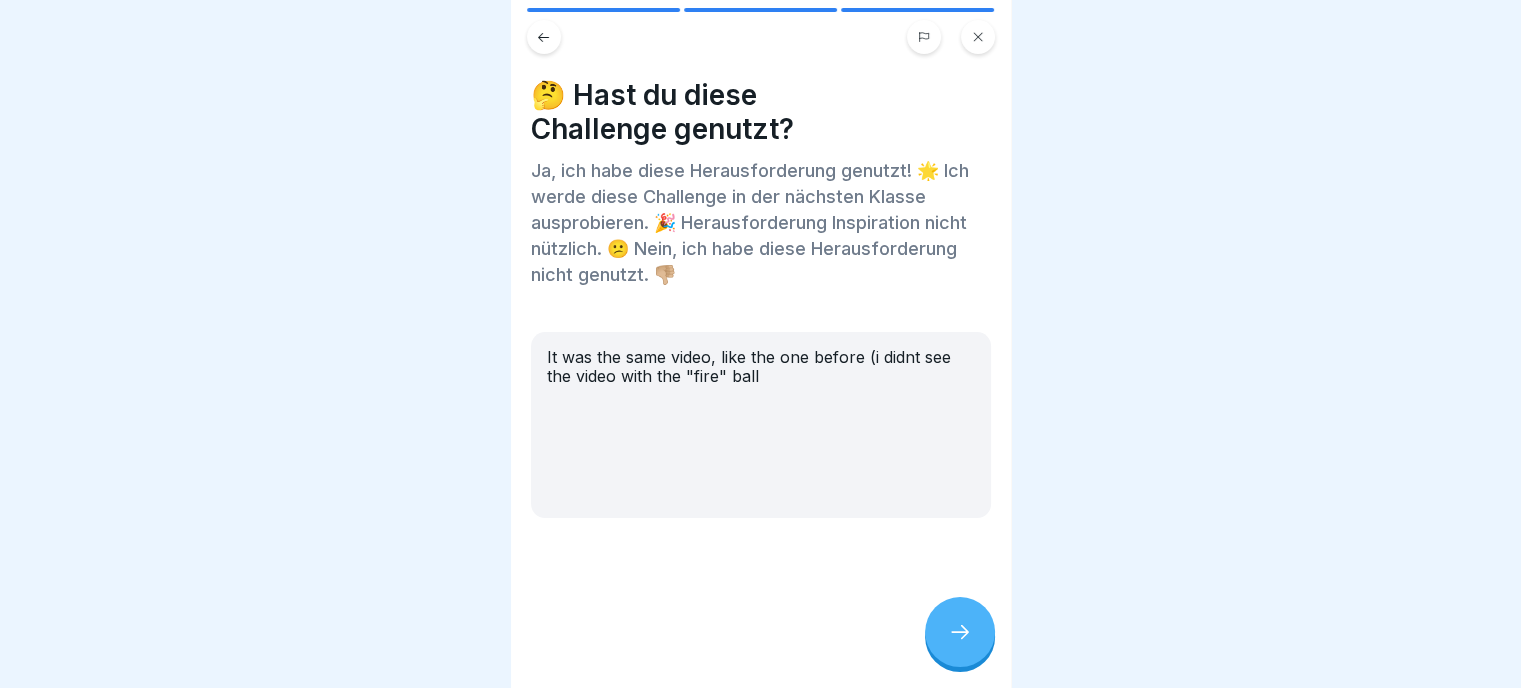 click 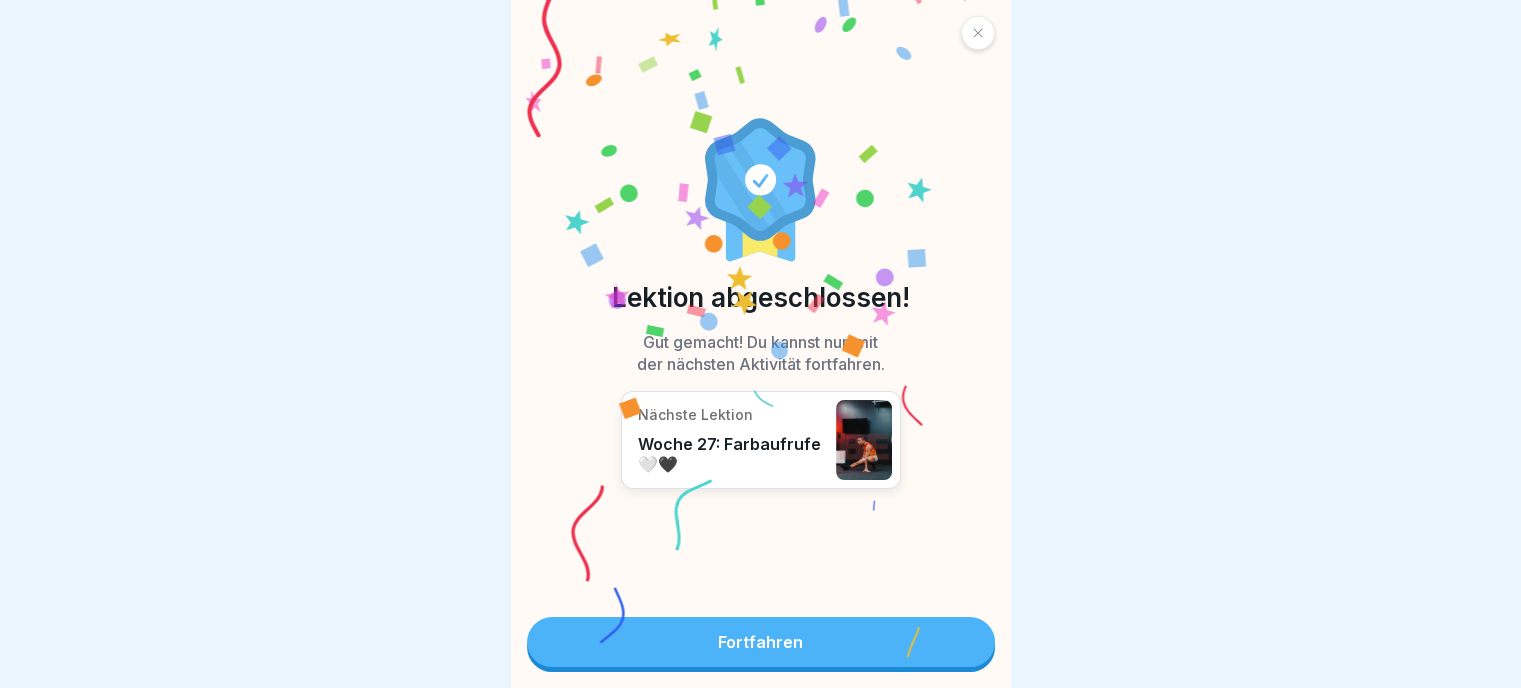 click on "Fortfahren" at bounding box center [761, 642] 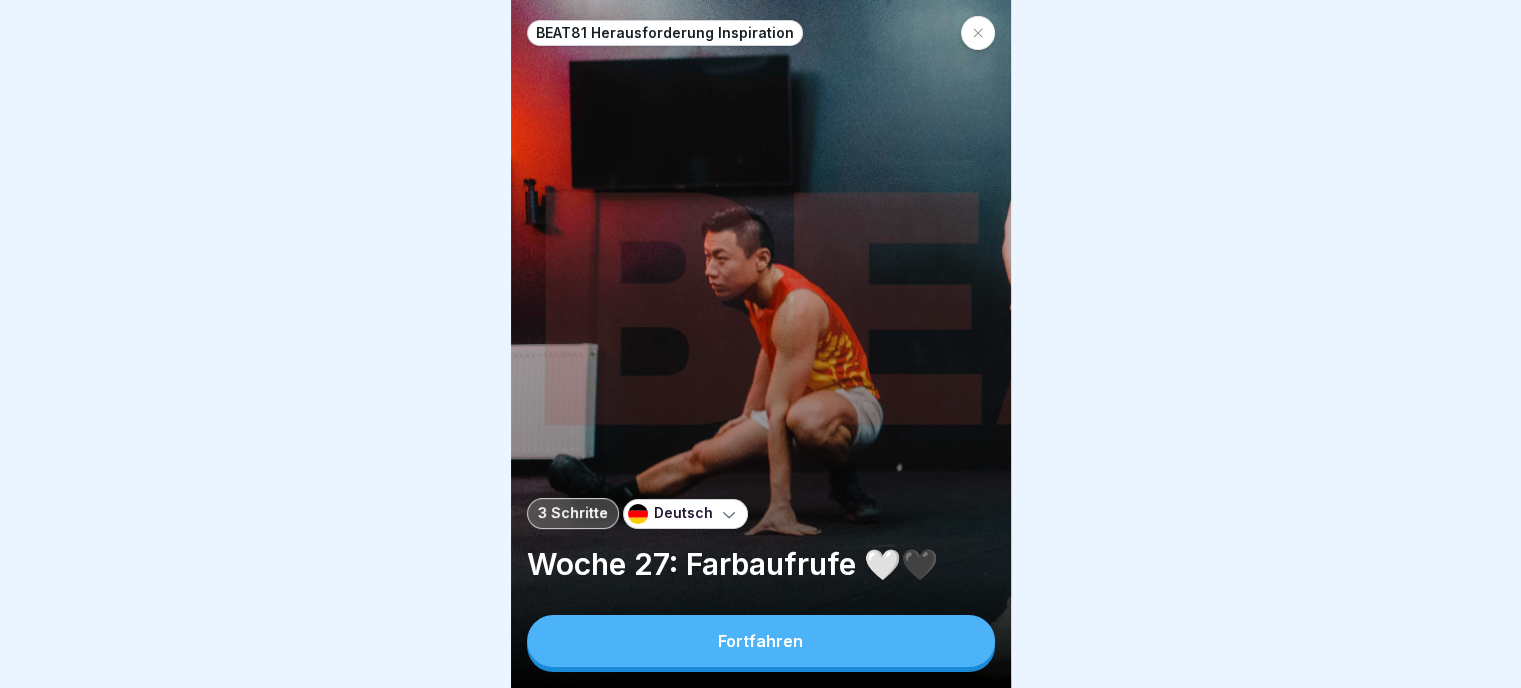 click on "Fortfahren" at bounding box center [761, 641] 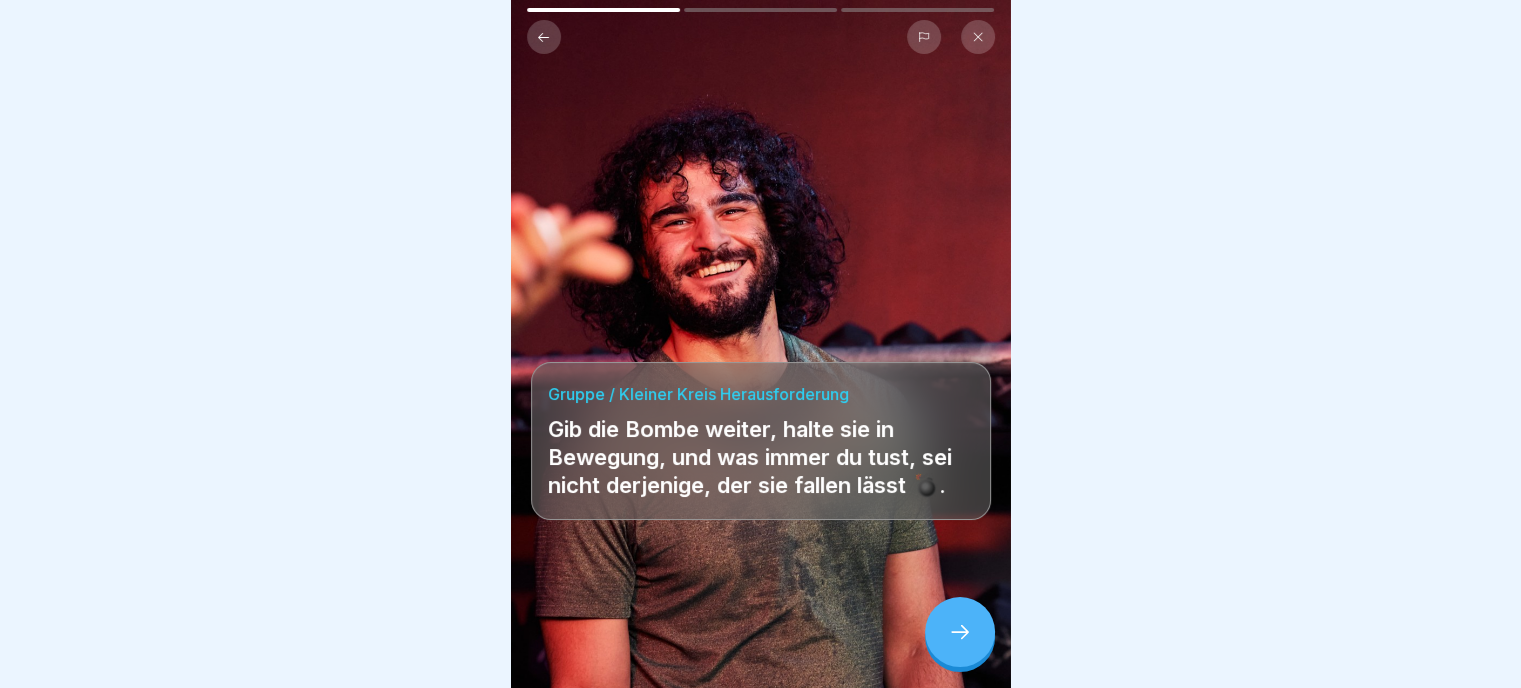 click 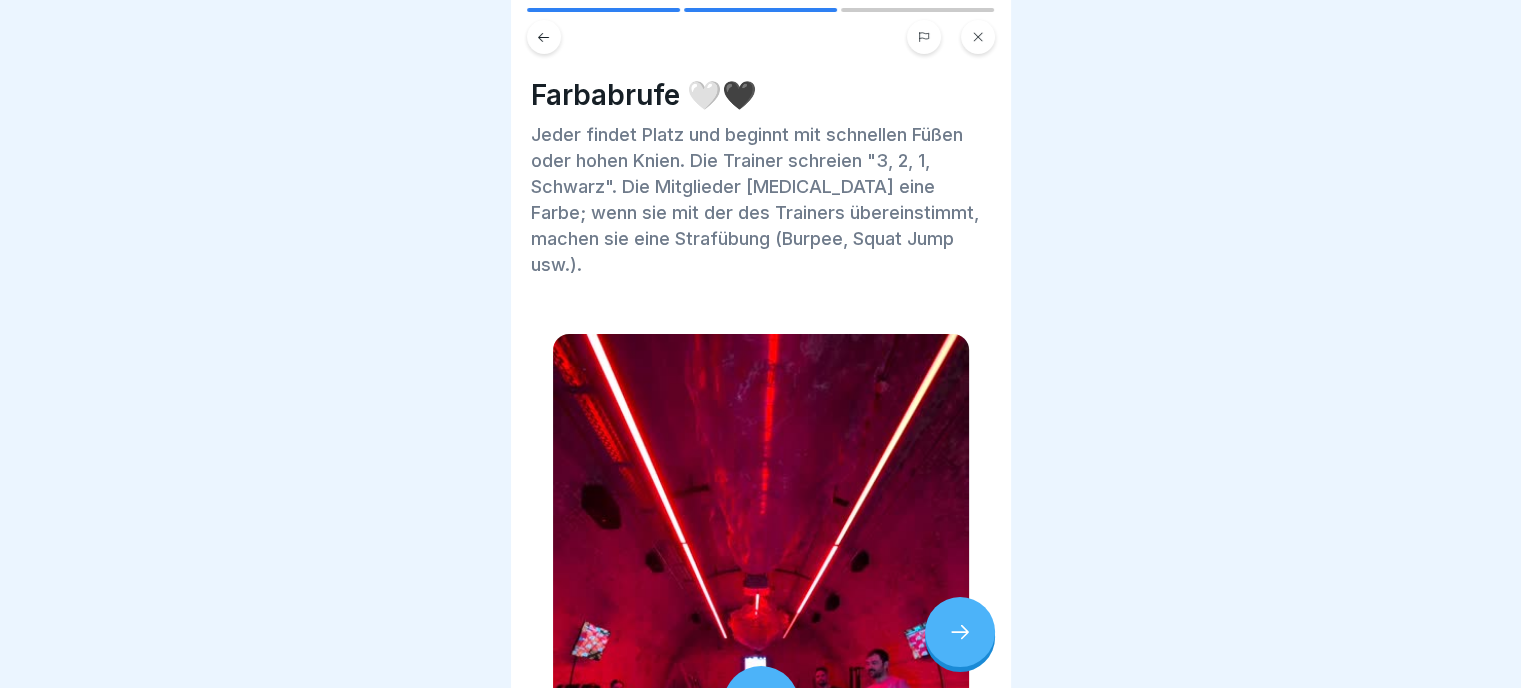 click at bounding box center [761, 704] 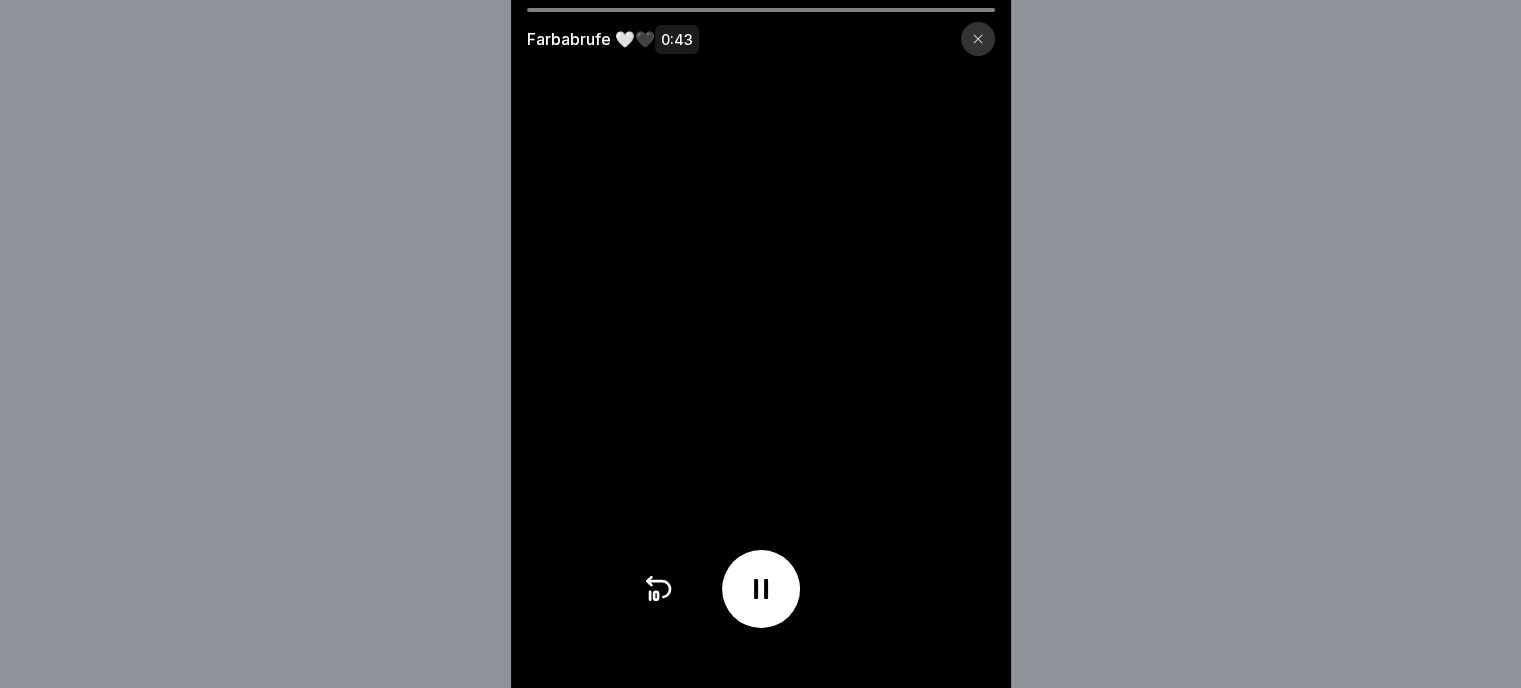 scroll, scrollTop: 15, scrollLeft: 0, axis: vertical 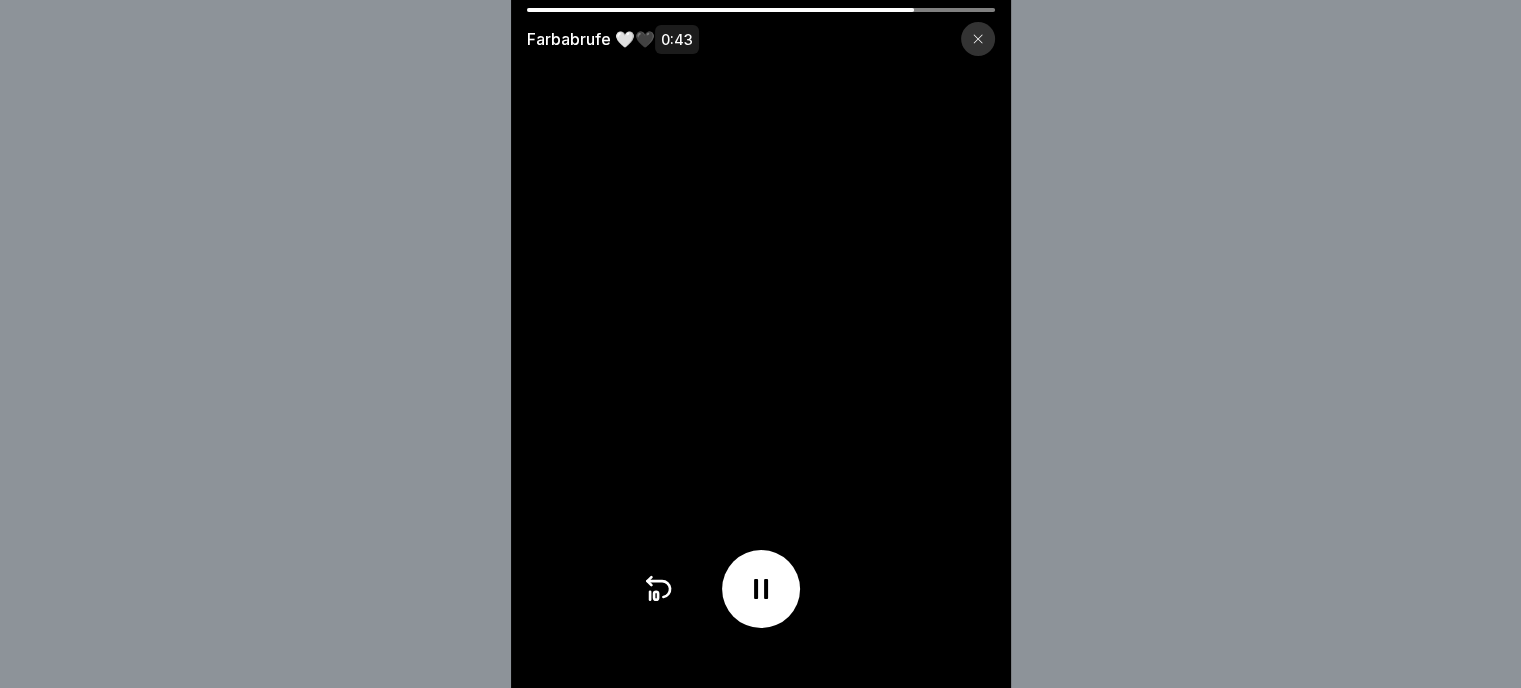 click 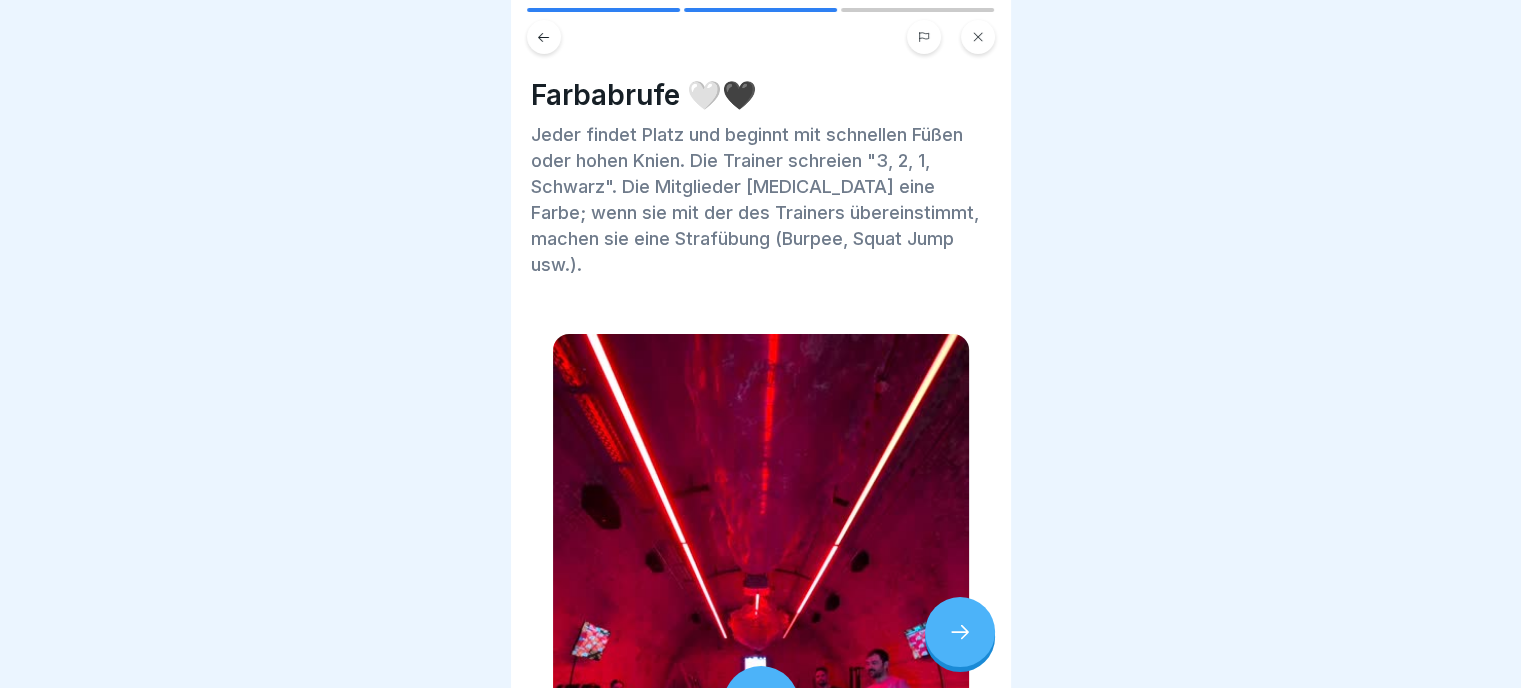 click at bounding box center [960, 632] 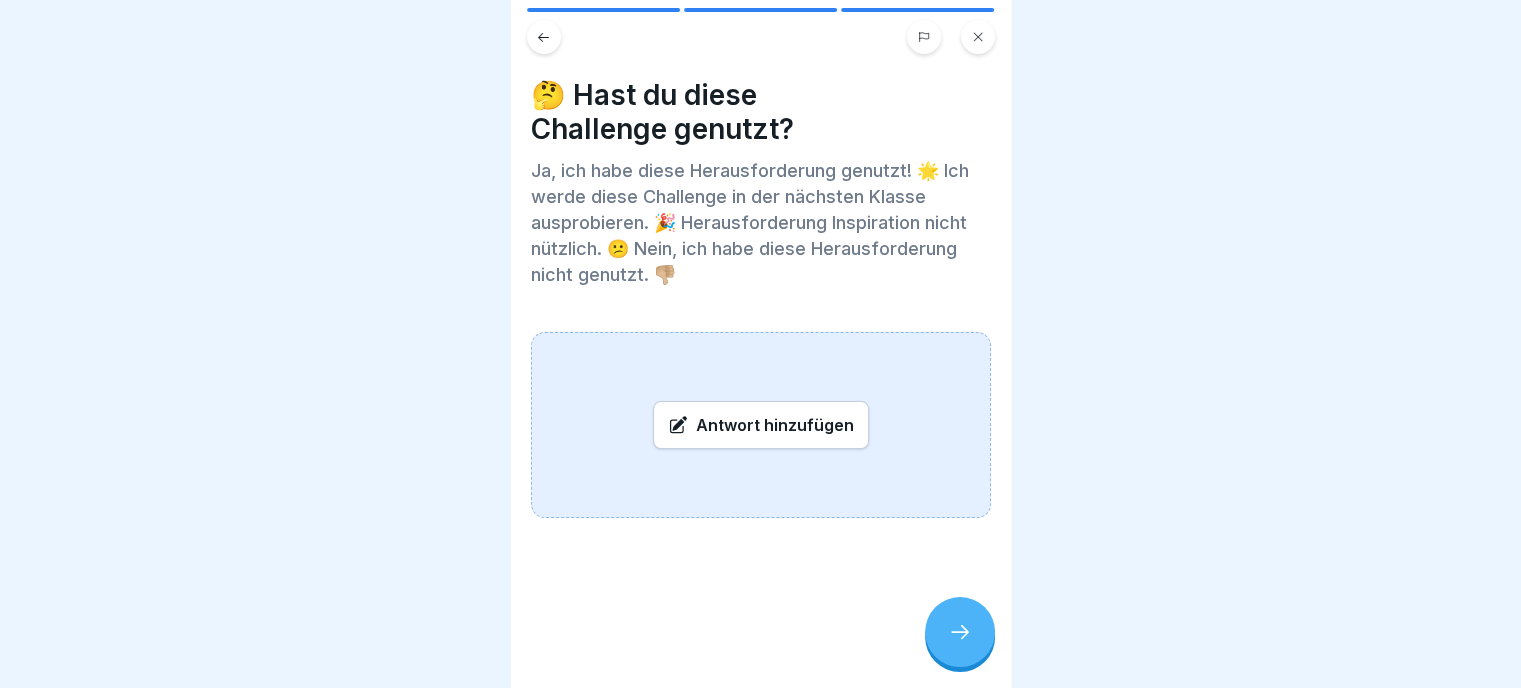 click on "Antwort hinzufügen" at bounding box center (761, 425) 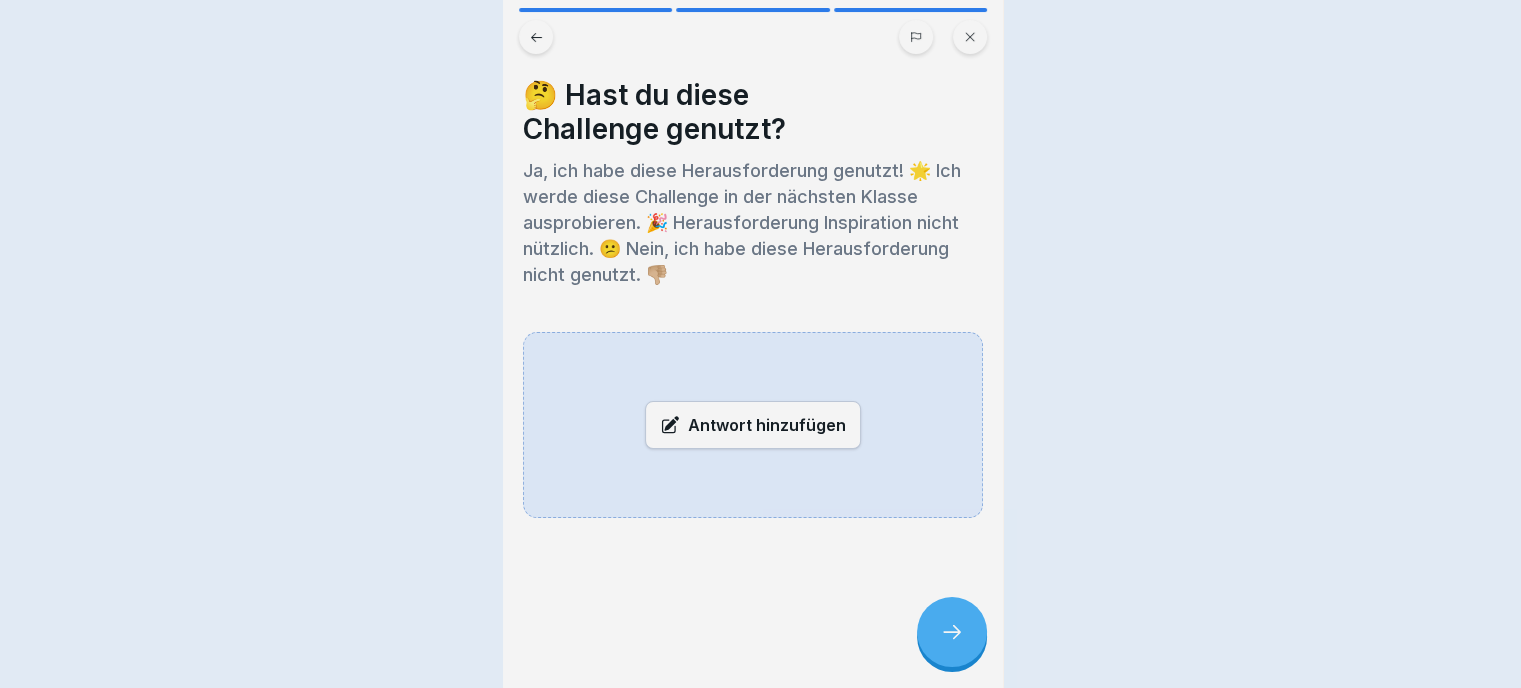 scroll, scrollTop: 0, scrollLeft: 0, axis: both 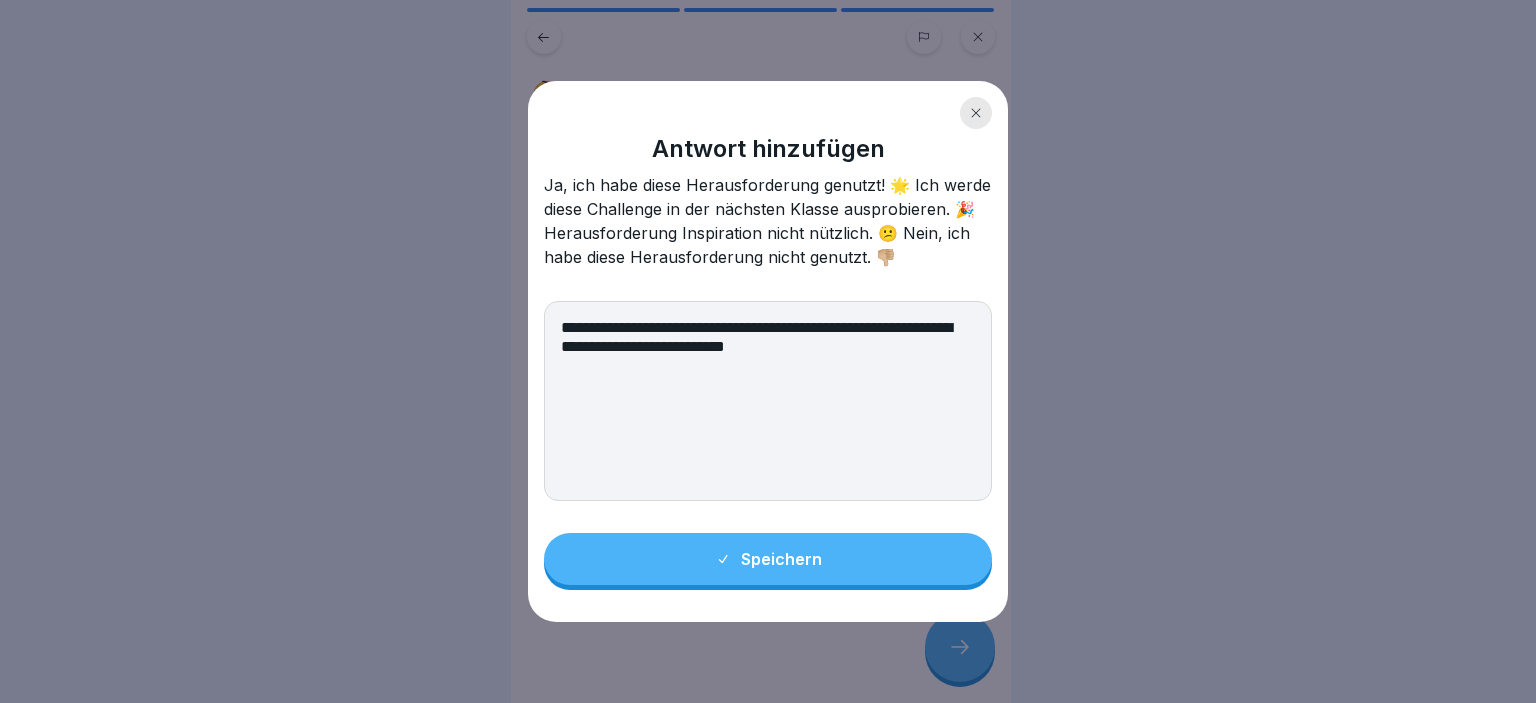 click on "**********" at bounding box center [768, 401] 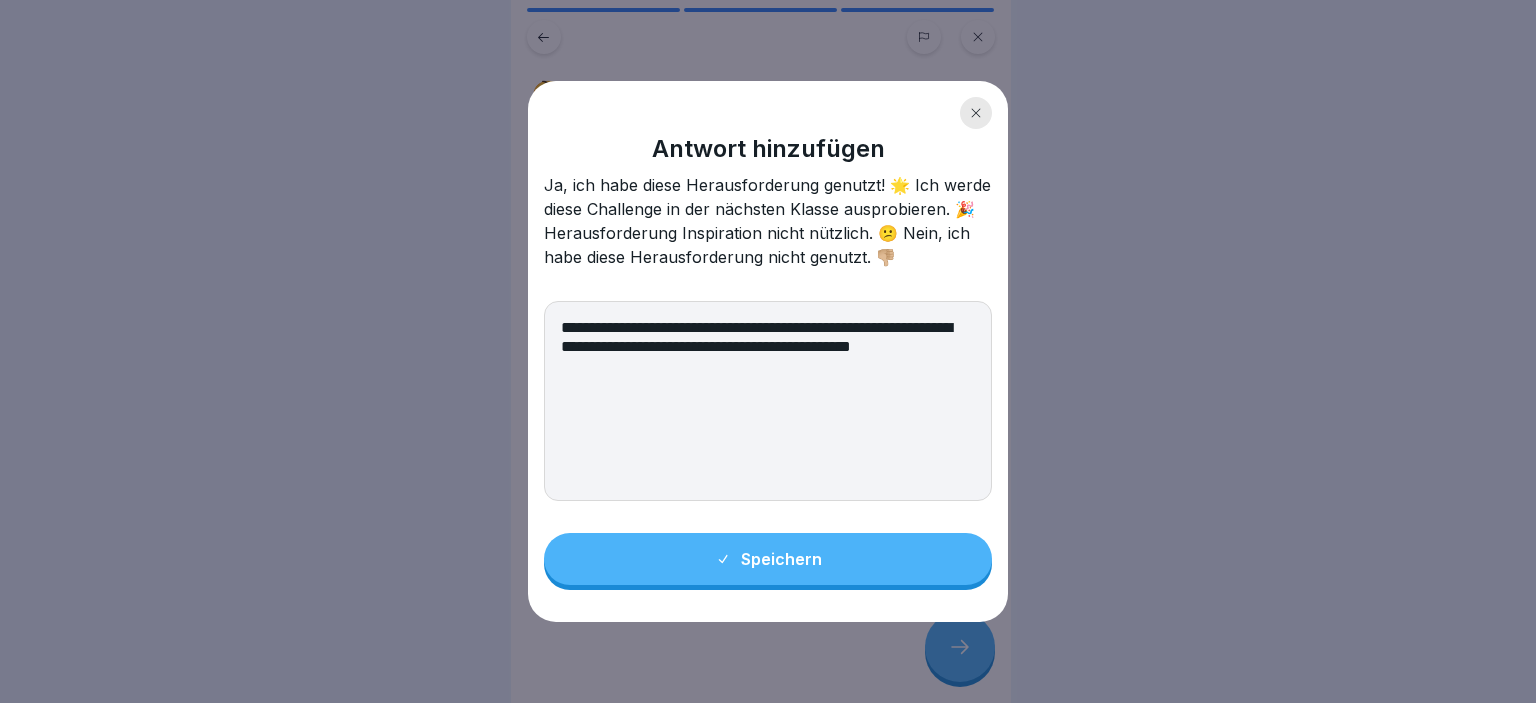 click on "**********" at bounding box center (768, 401) 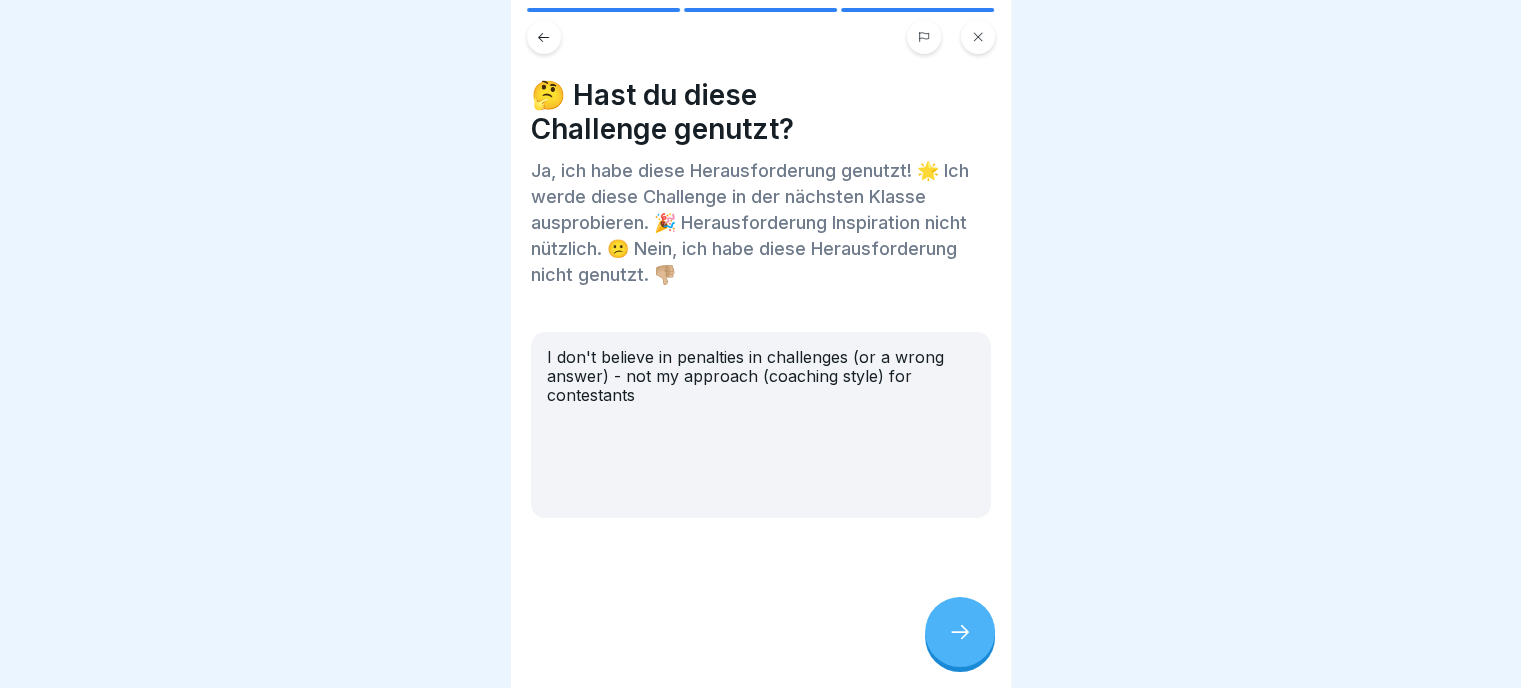 click at bounding box center [960, 632] 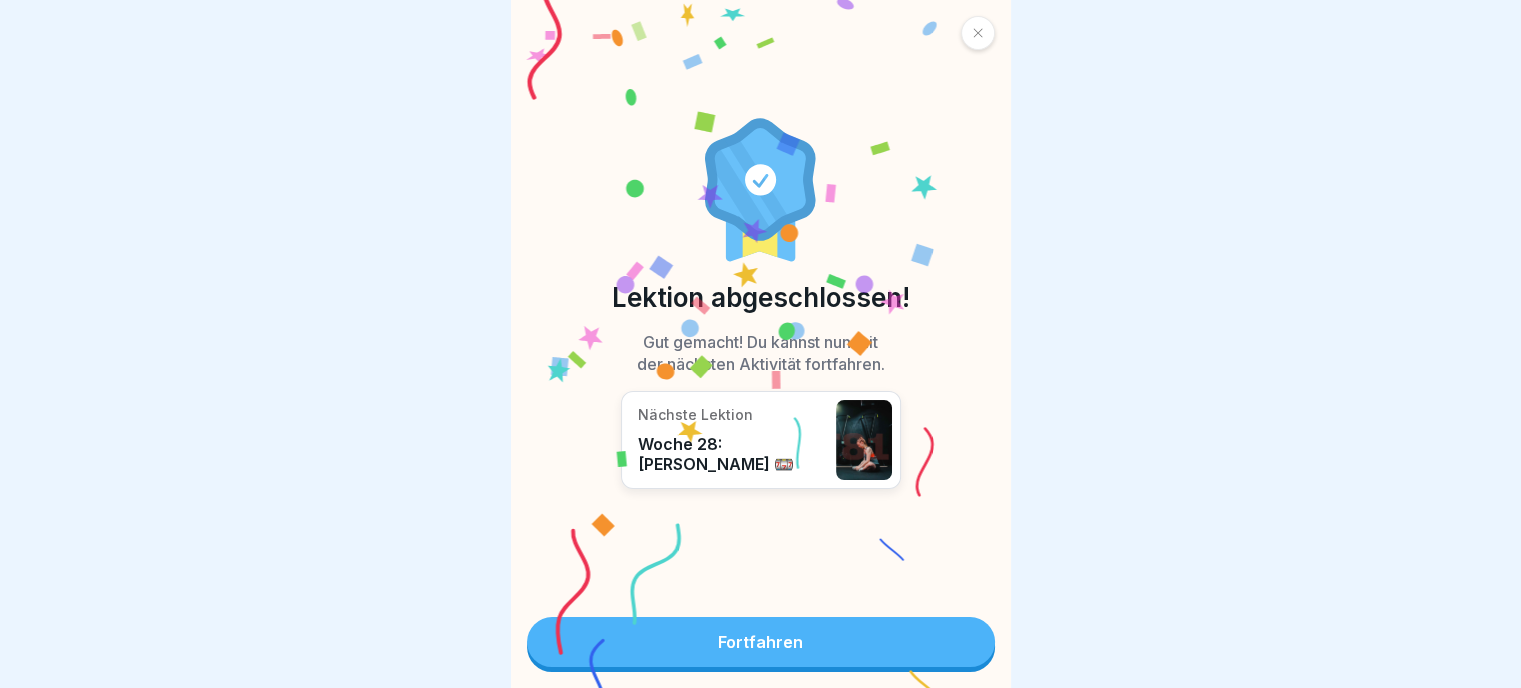 click on "Fortfahren" at bounding box center (761, 642) 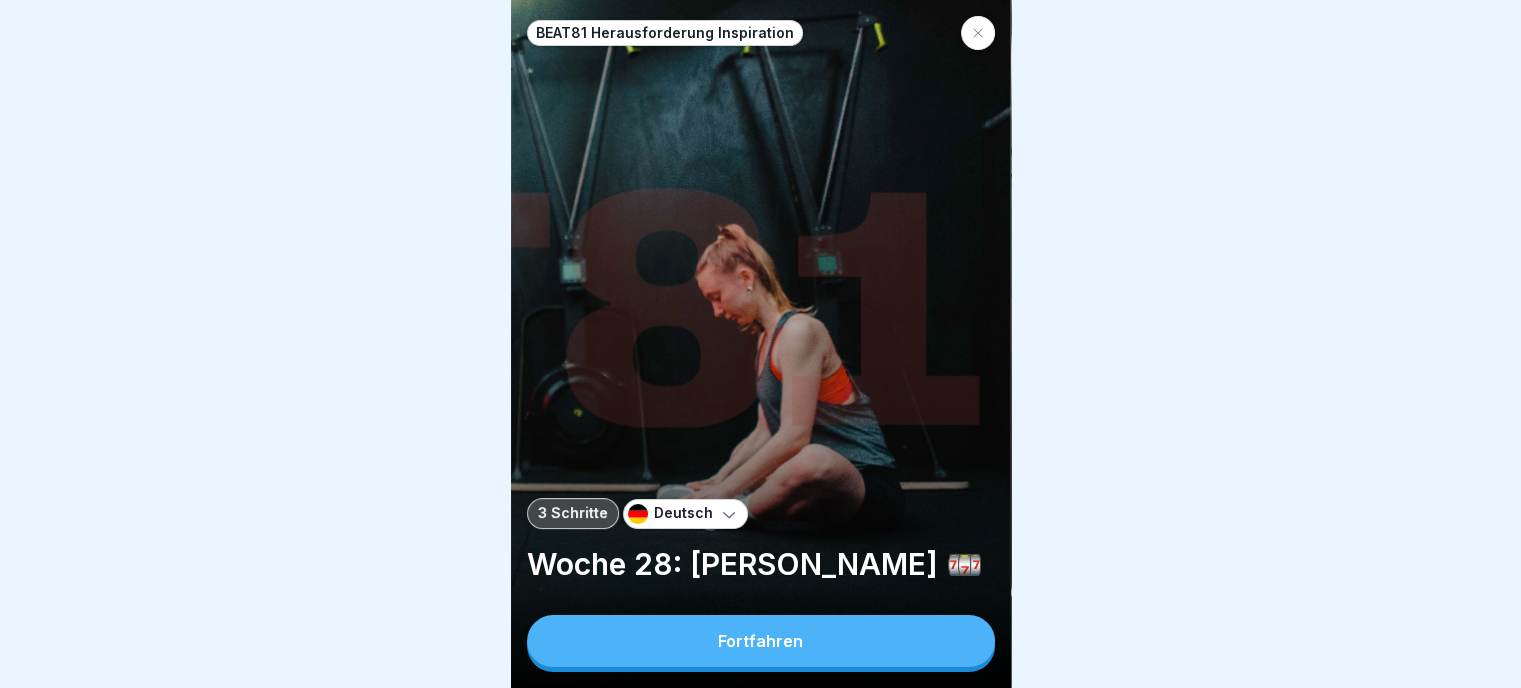 click on "Fortfahren" at bounding box center [761, 641] 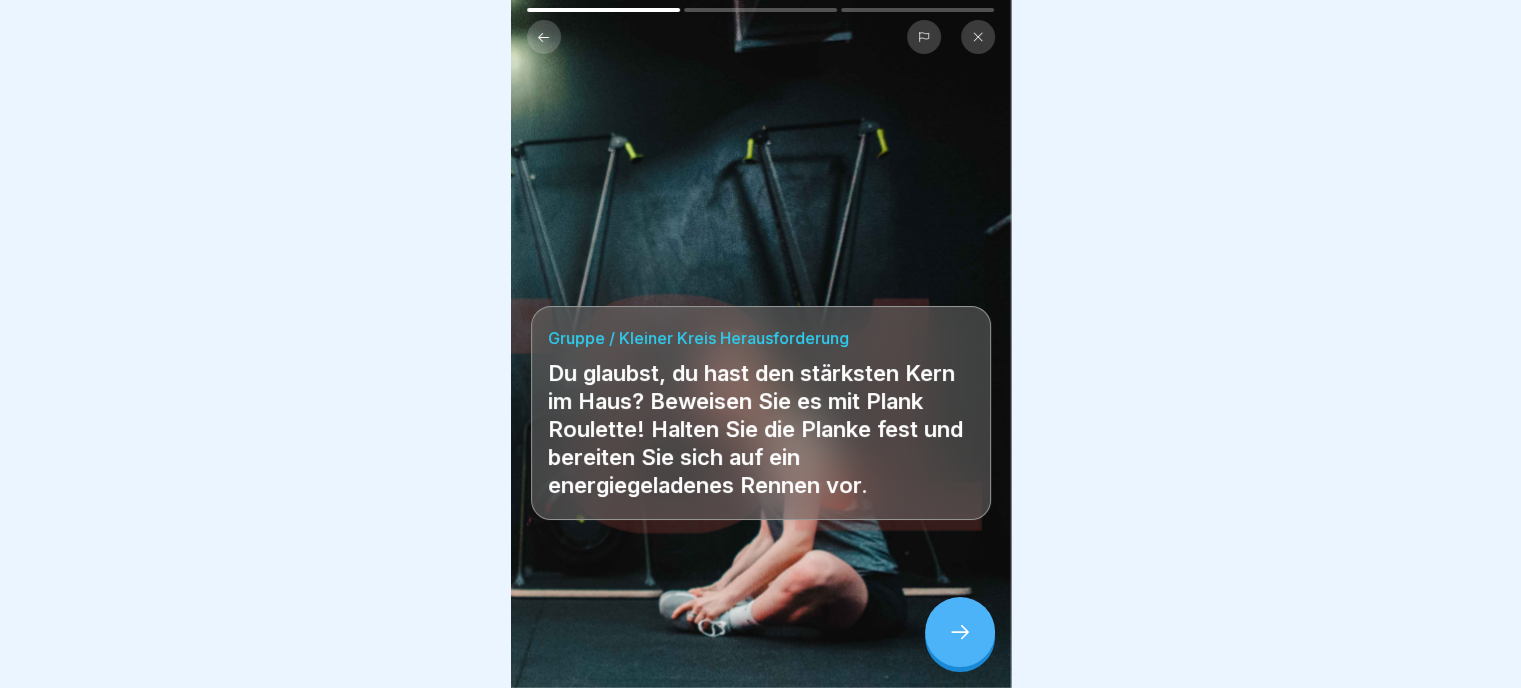 click at bounding box center [960, 632] 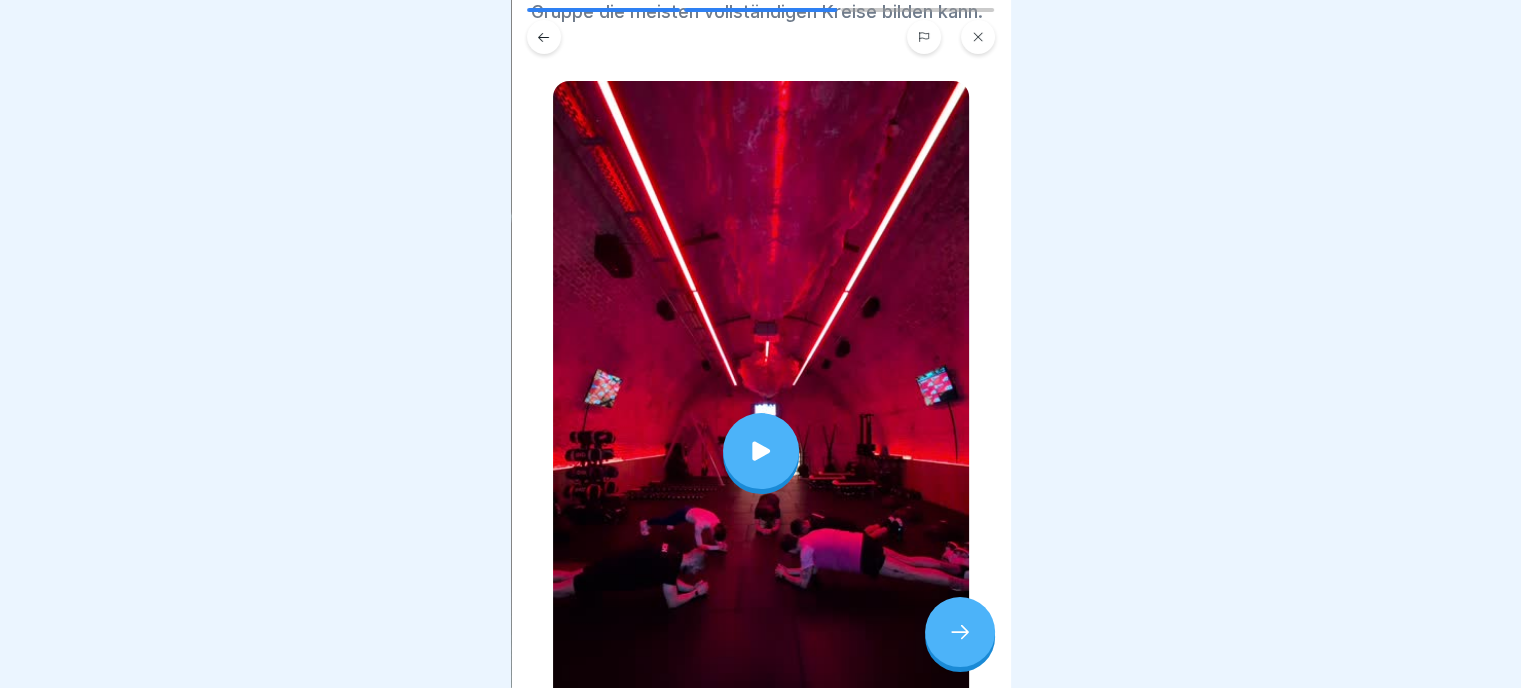 scroll, scrollTop: 300, scrollLeft: 0, axis: vertical 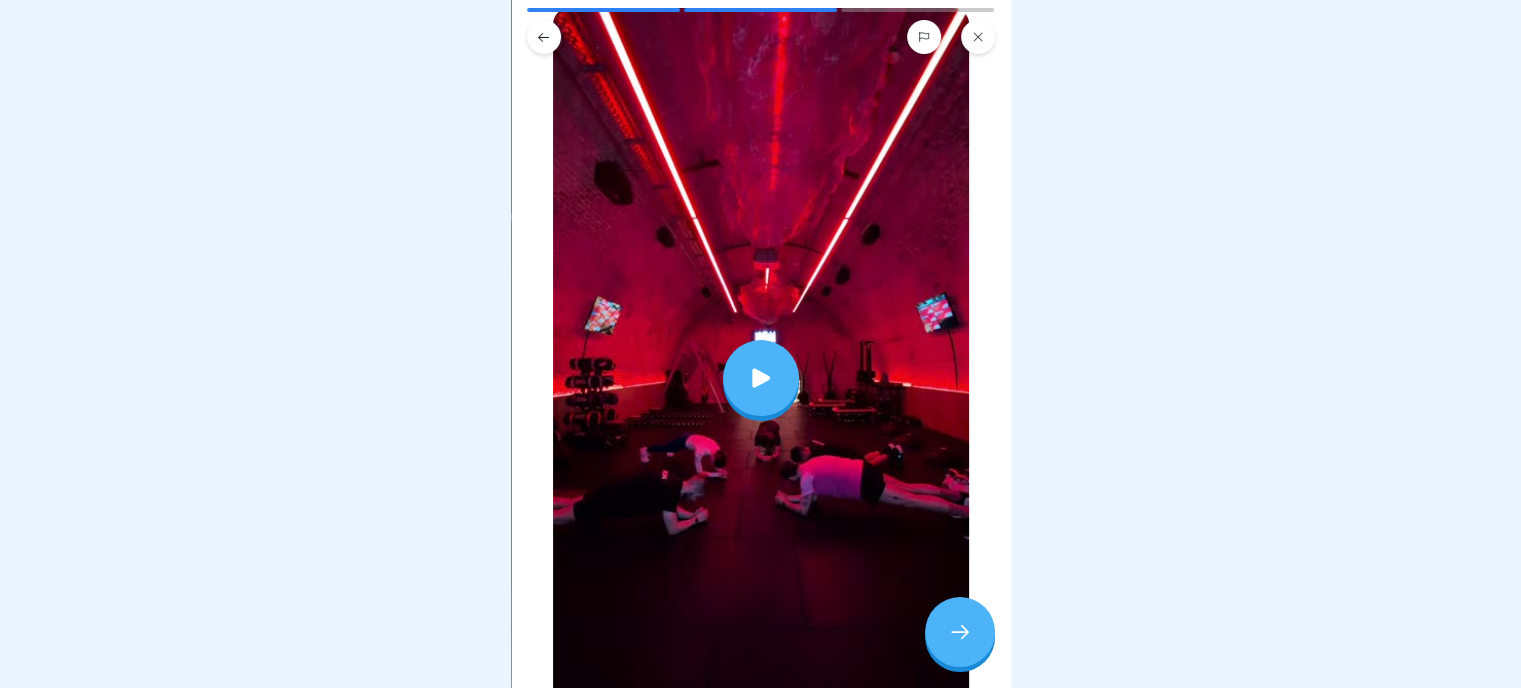 click at bounding box center (761, 378) 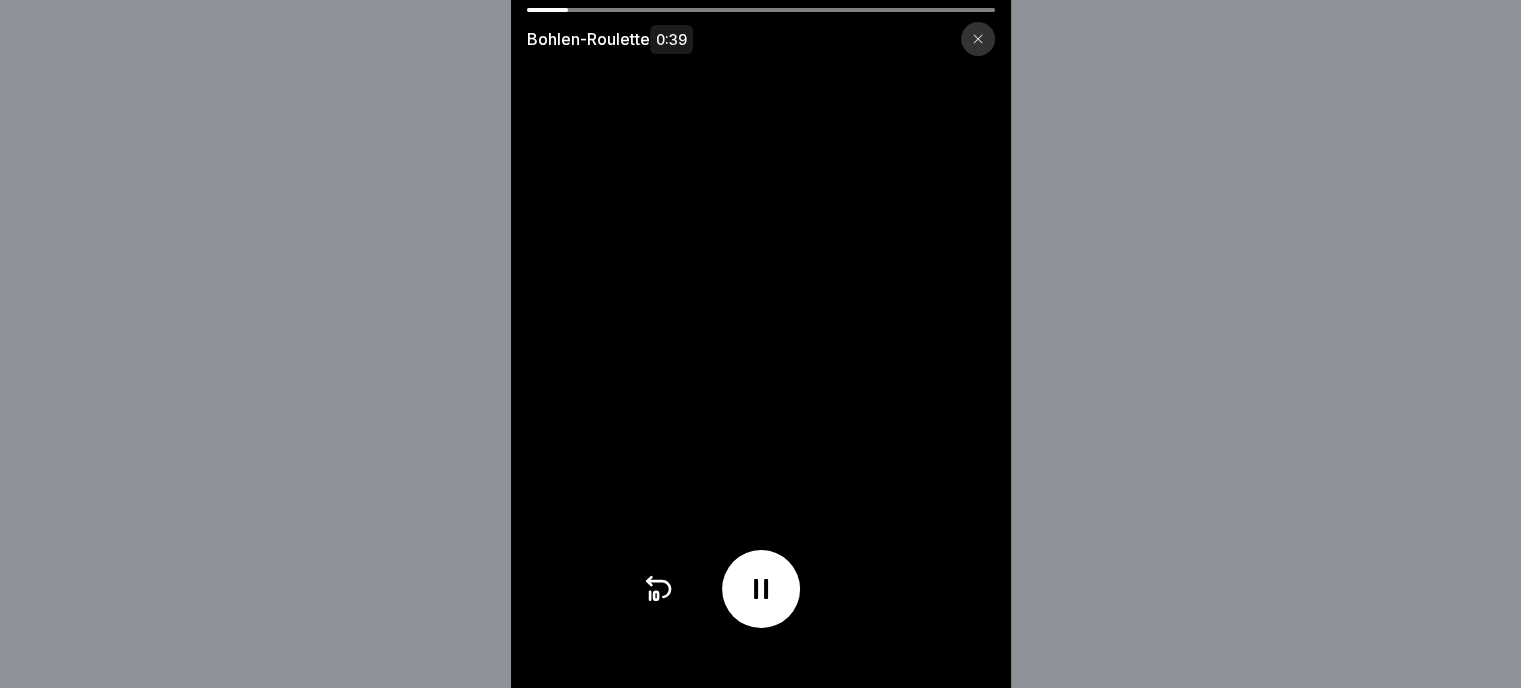 scroll, scrollTop: 15, scrollLeft: 0, axis: vertical 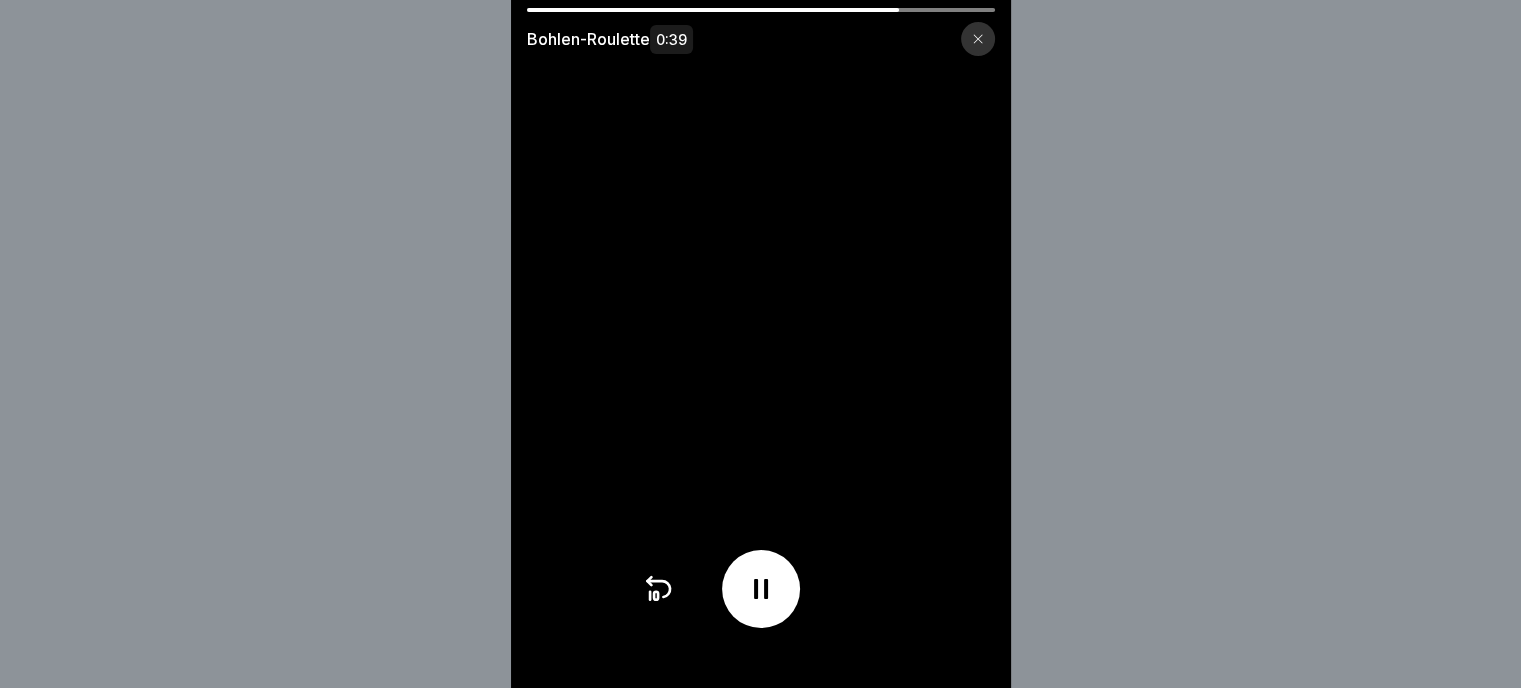 click at bounding box center (978, 39) 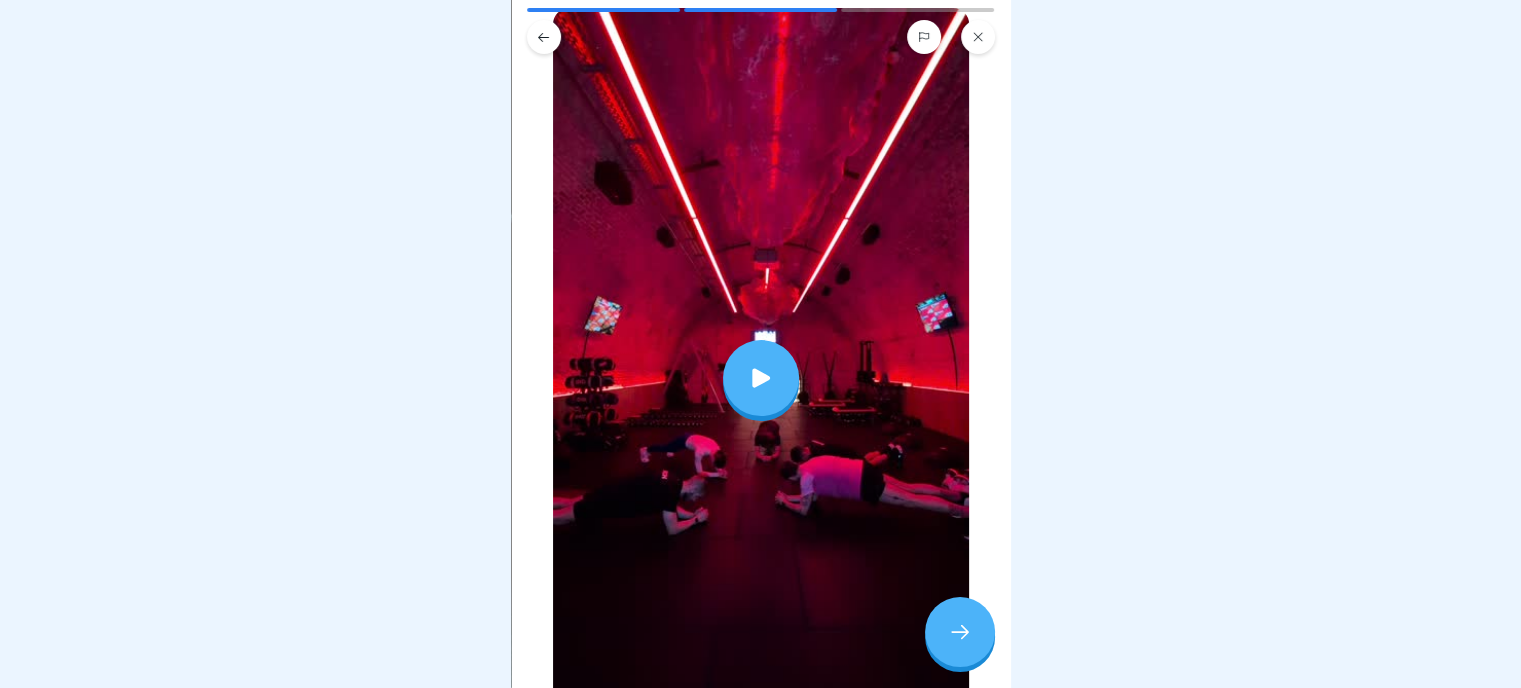 click at bounding box center (960, 632) 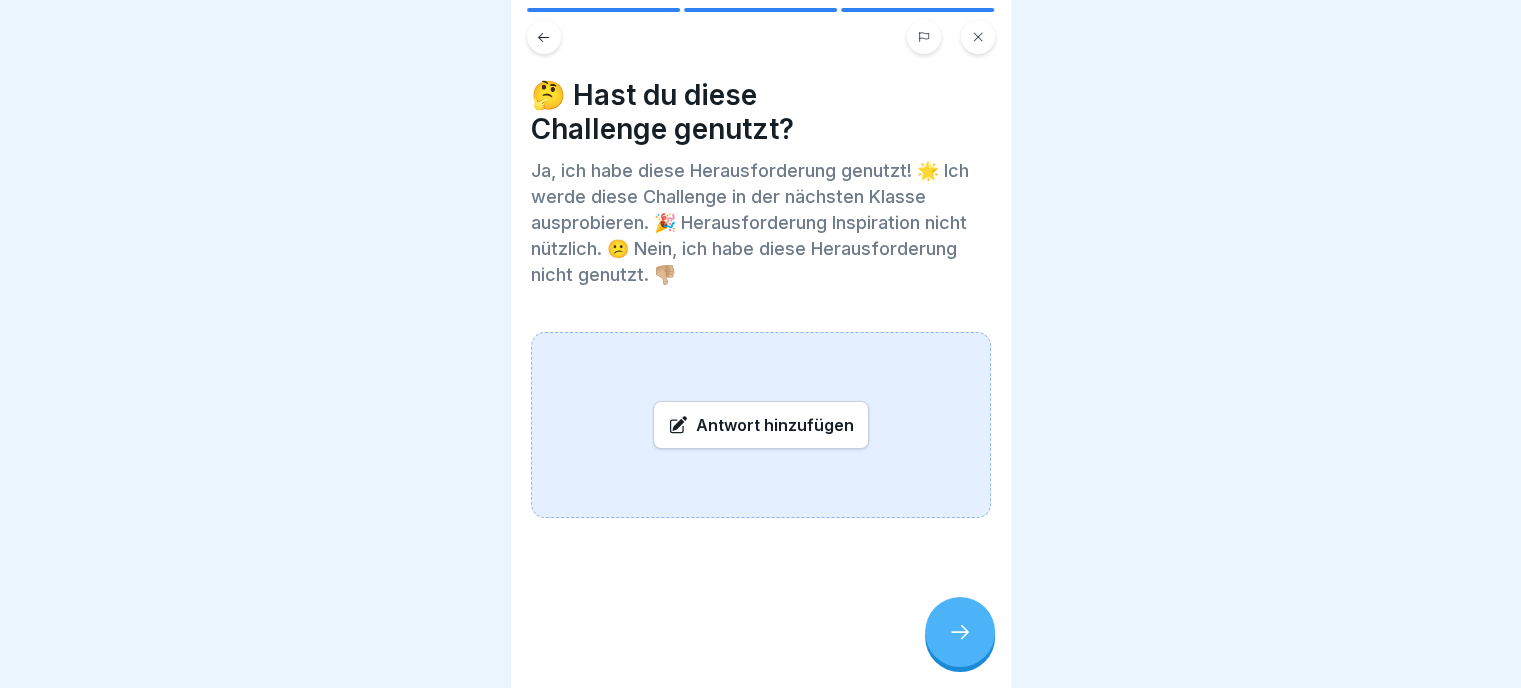 click on "Antwort hinzufügen" at bounding box center (761, 425) 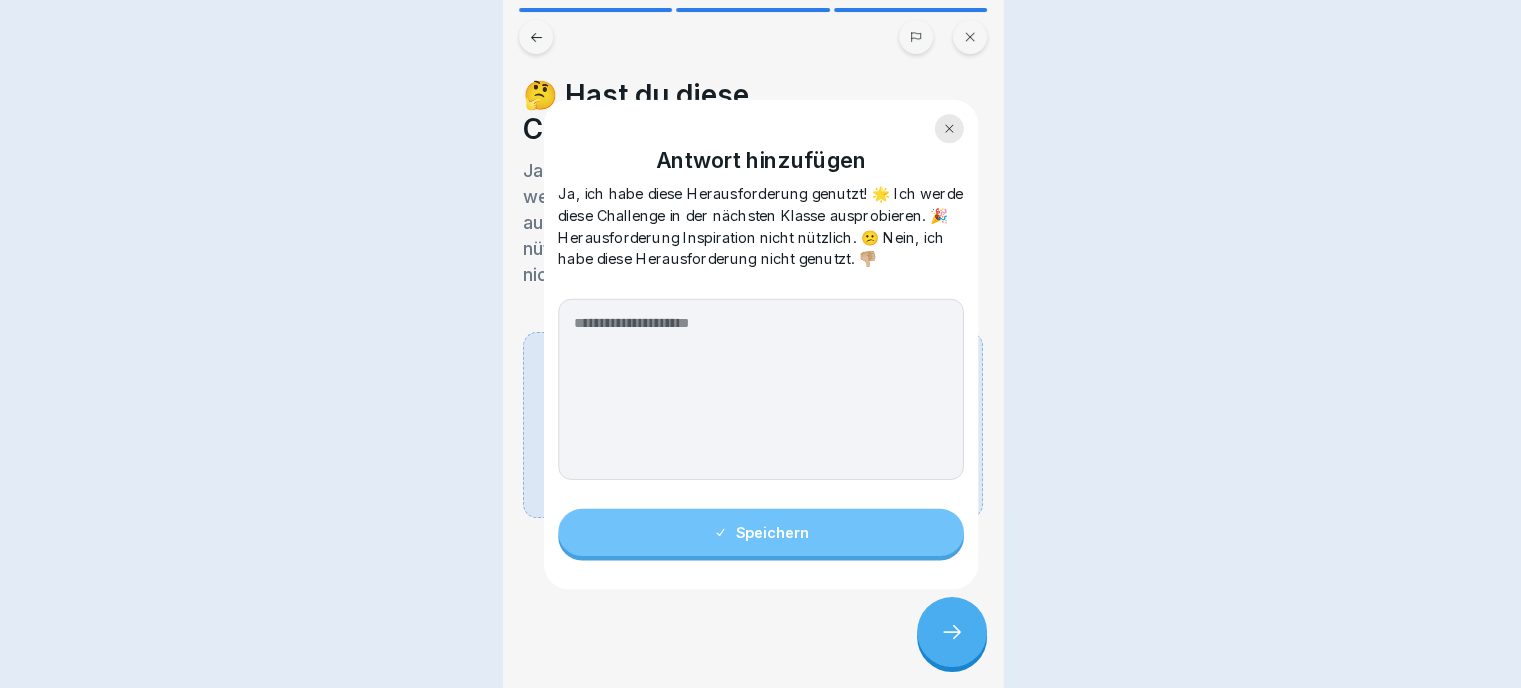 scroll, scrollTop: 0, scrollLeft: 0, axis: both 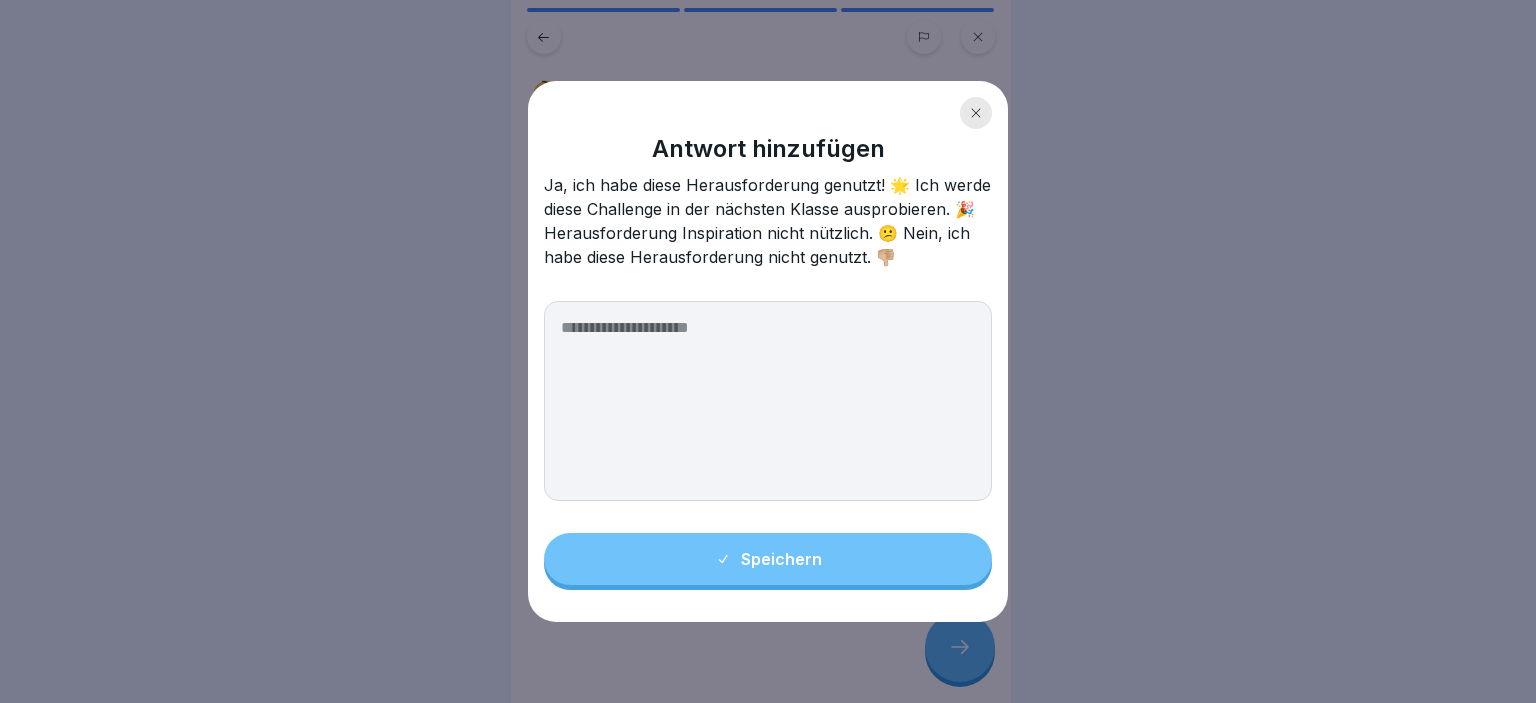 click at bounding box center [768, 401] 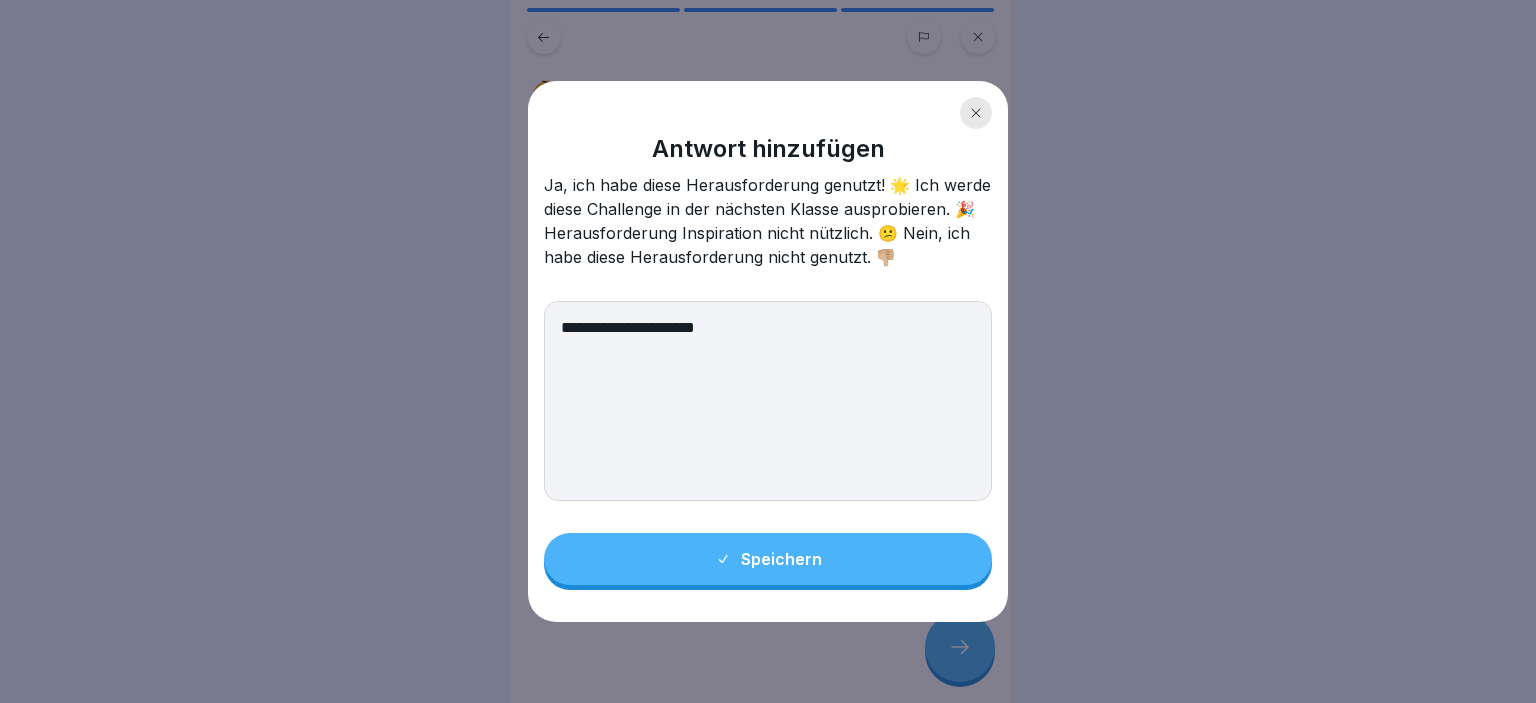 type on "**********" 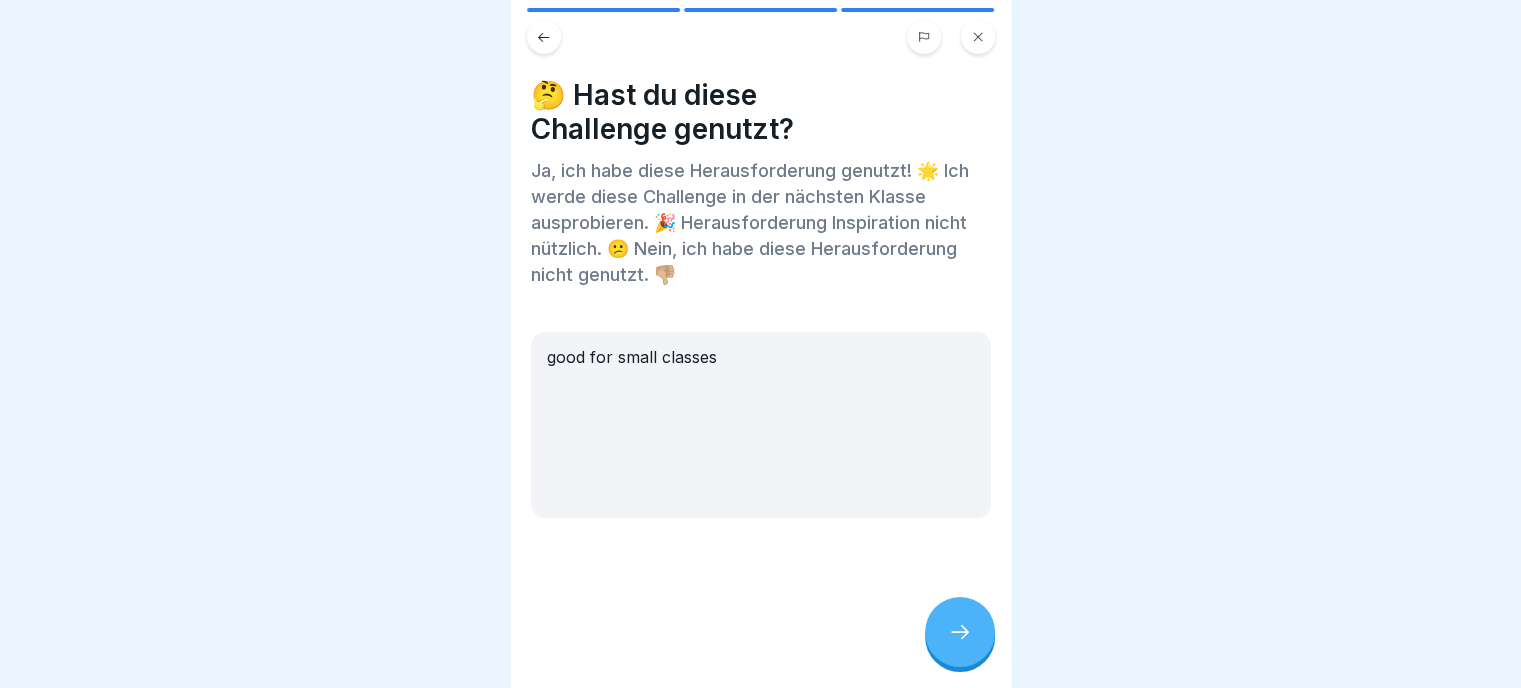 click 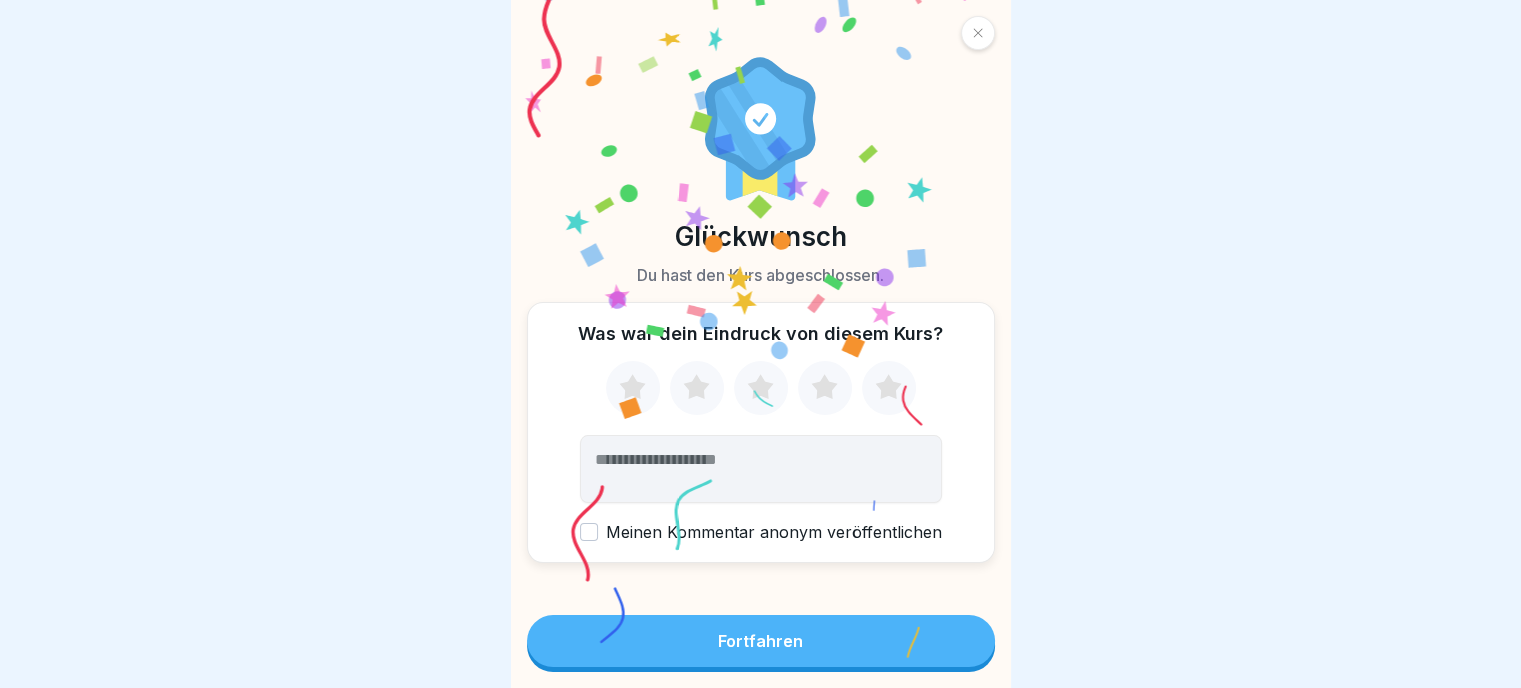click on "Fortfahren" at bounding box center (761, 641) 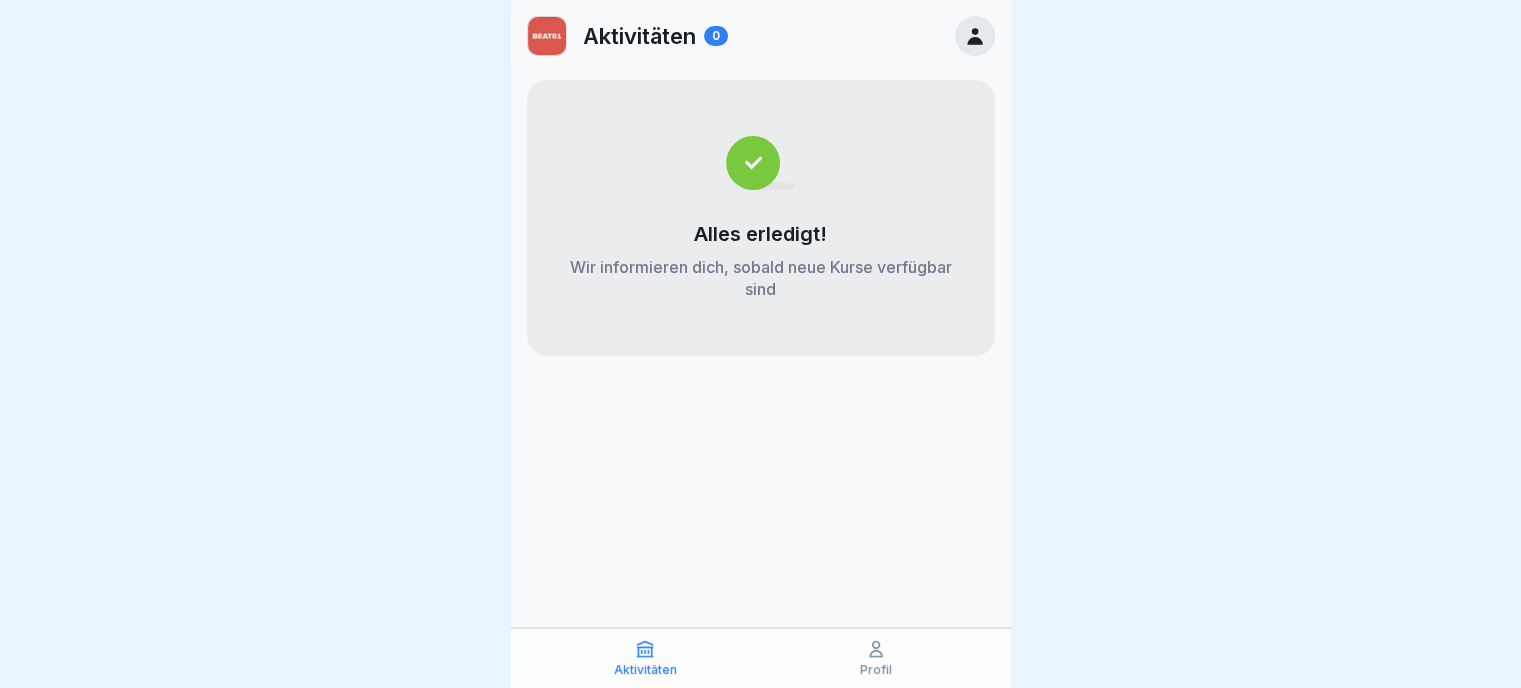 click at bounding box center [975, 36] 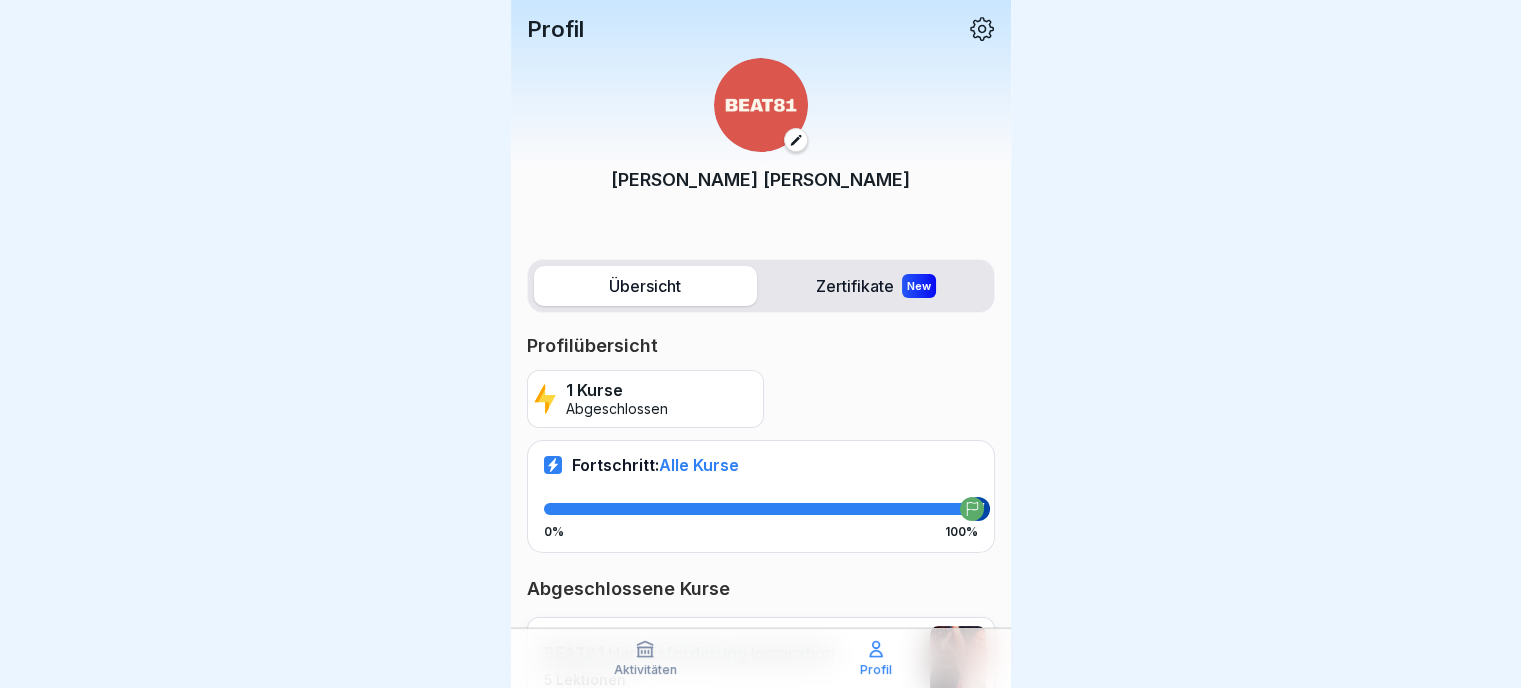 click on "1 Kurse Abgeschlossen" at bounding box center [761, 399] 